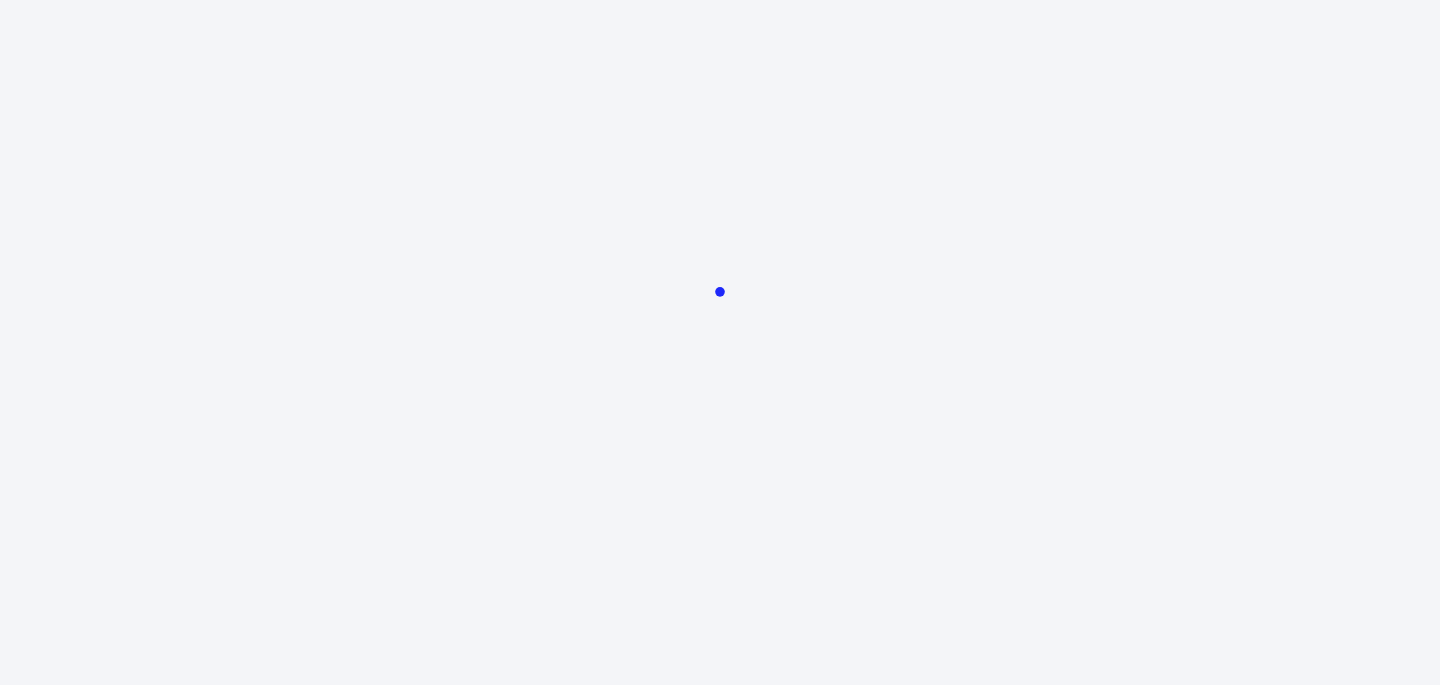 scroll, scrollTop: 0, scrollLeft: 0, axis: both 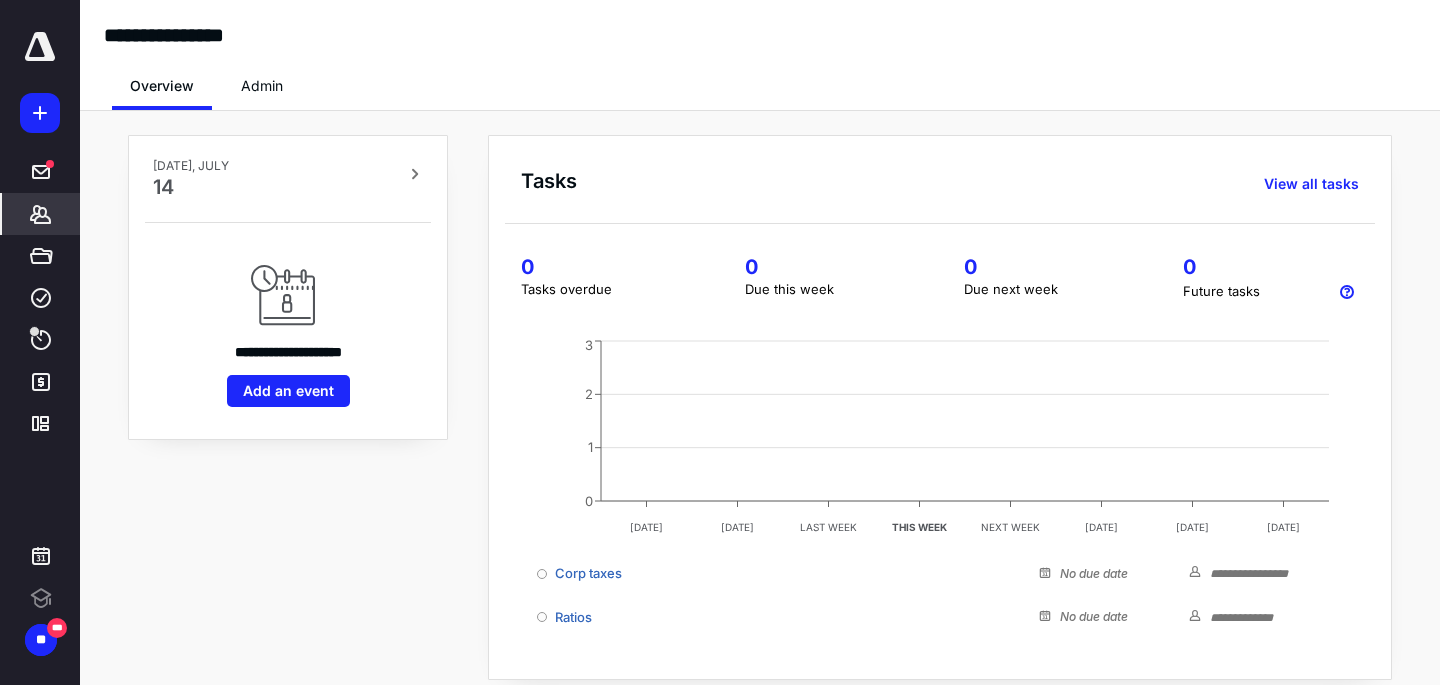 click on "*******" at bounding box center [41, 214] 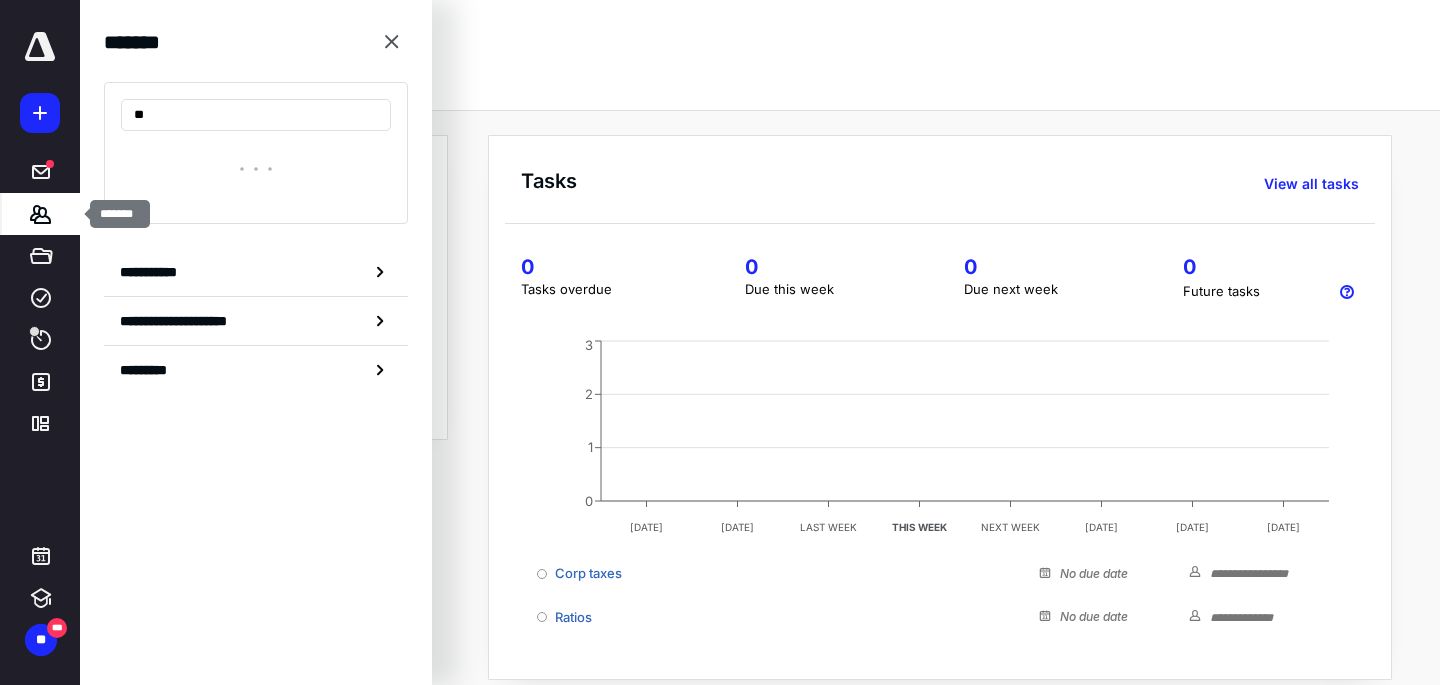 type on "***" 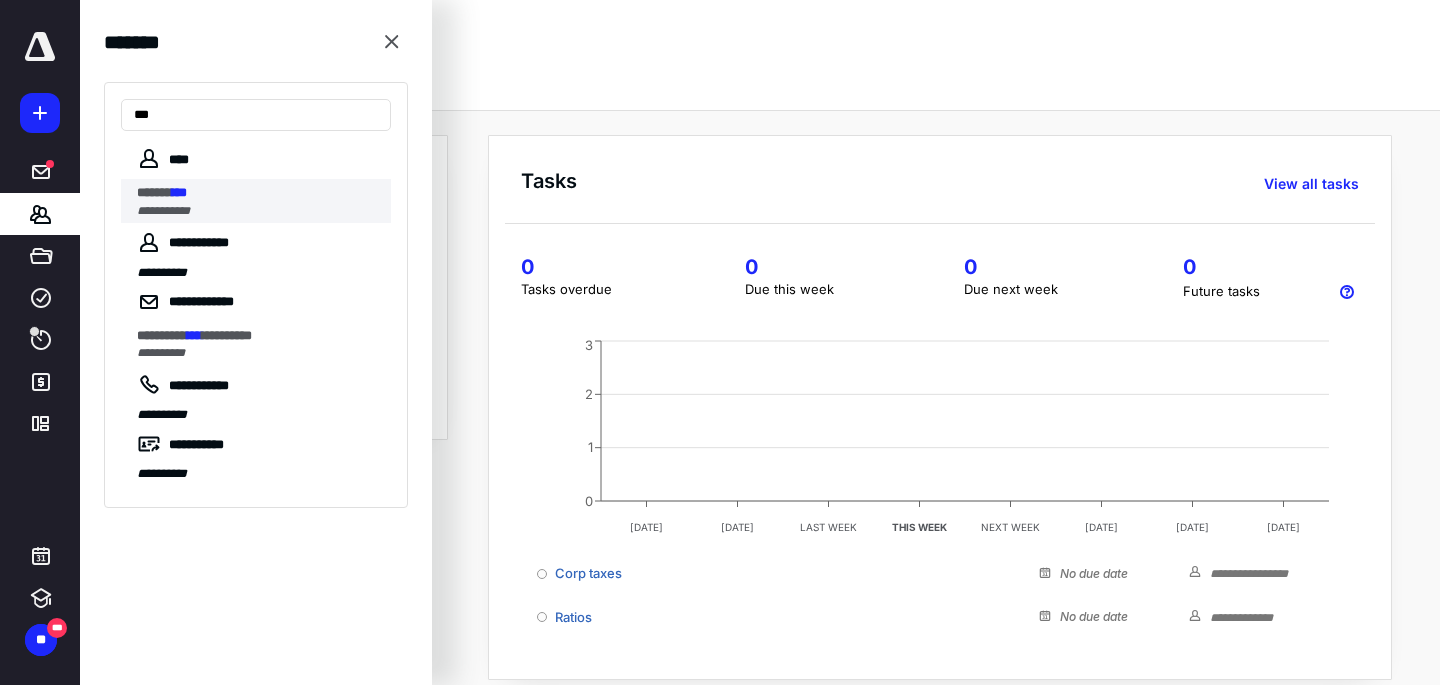click on "******" at bounding box center [154, 192] 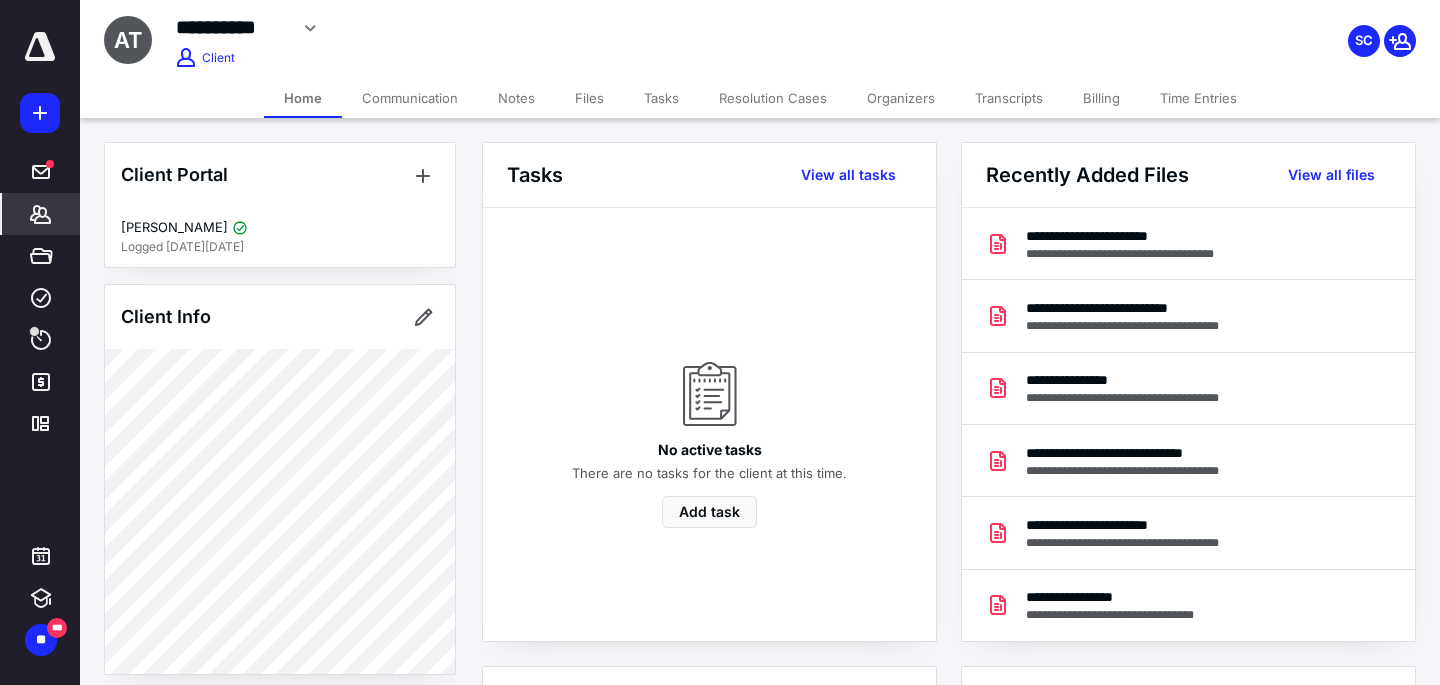 click on "Files" at bounding box center (589, 98) 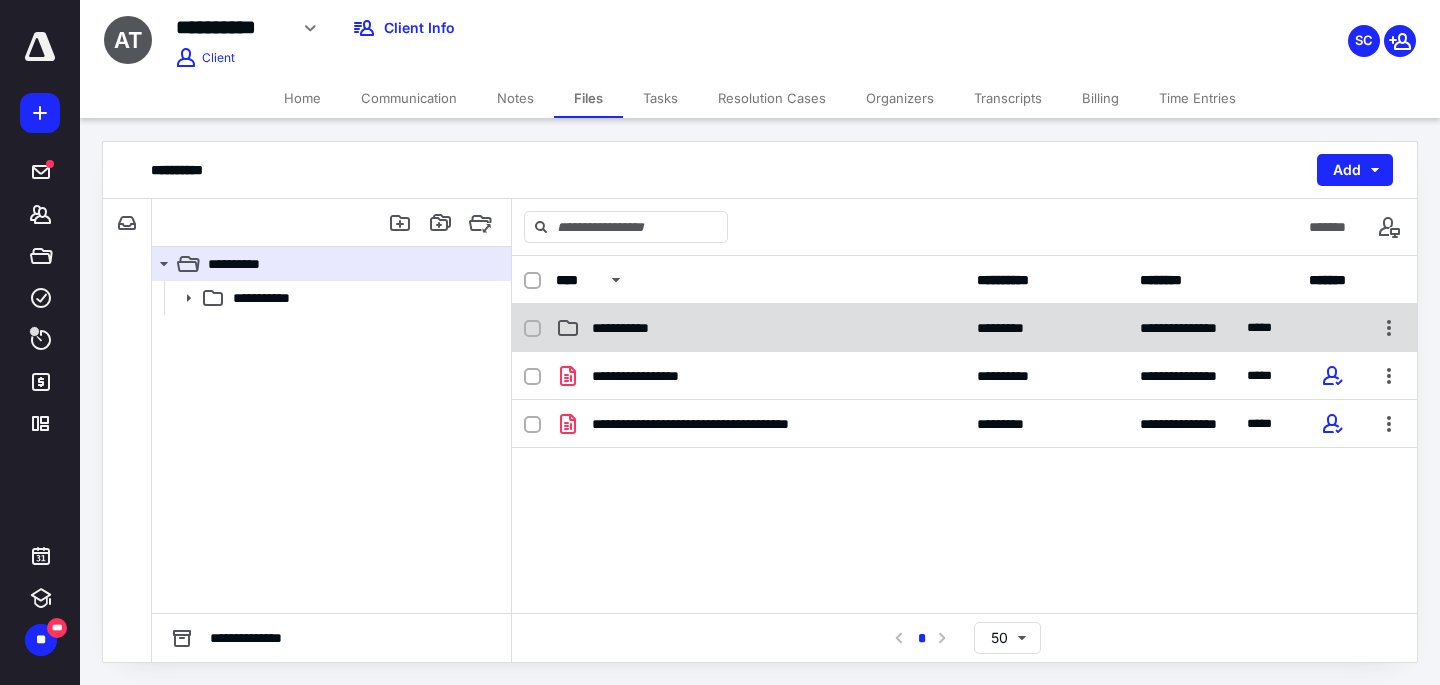 click on "**********" at bounding box center [631, 328] 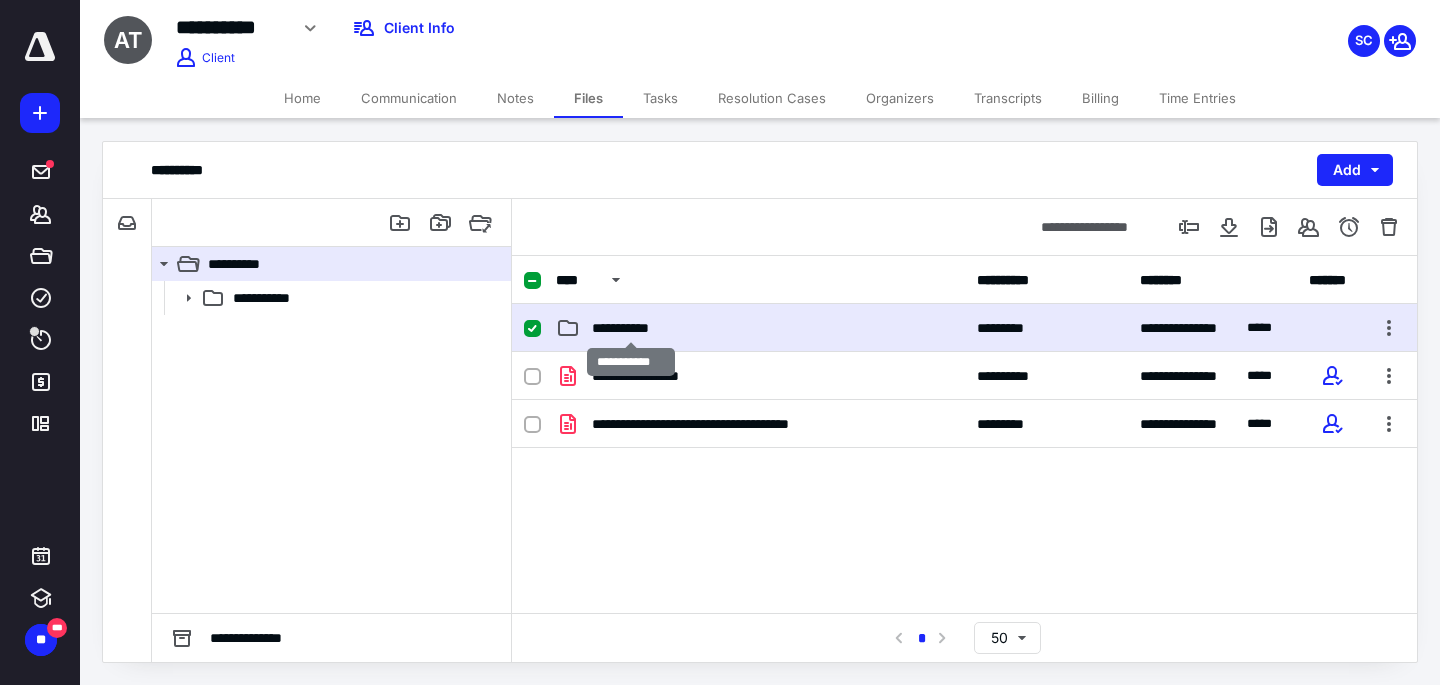 click on "**********" at bounding box center (631, 328) 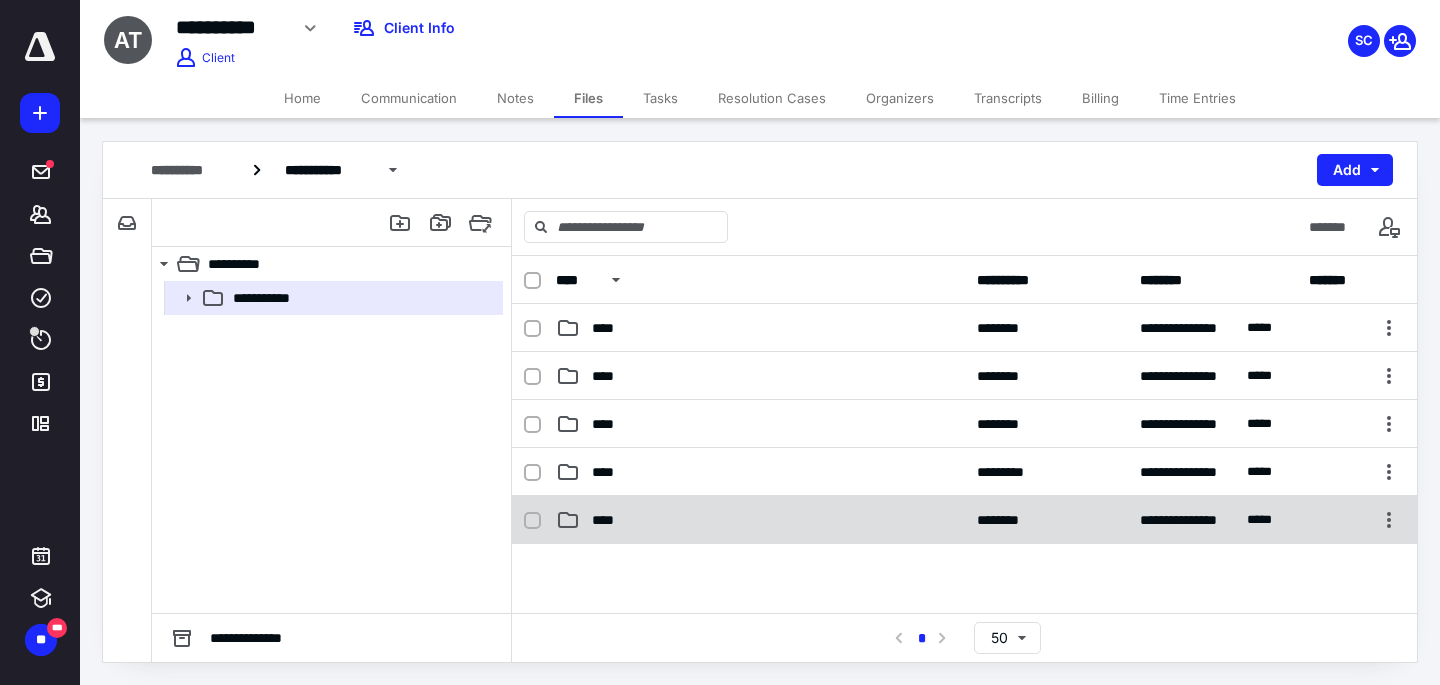 click on "****" at bounding box center (609, 520) 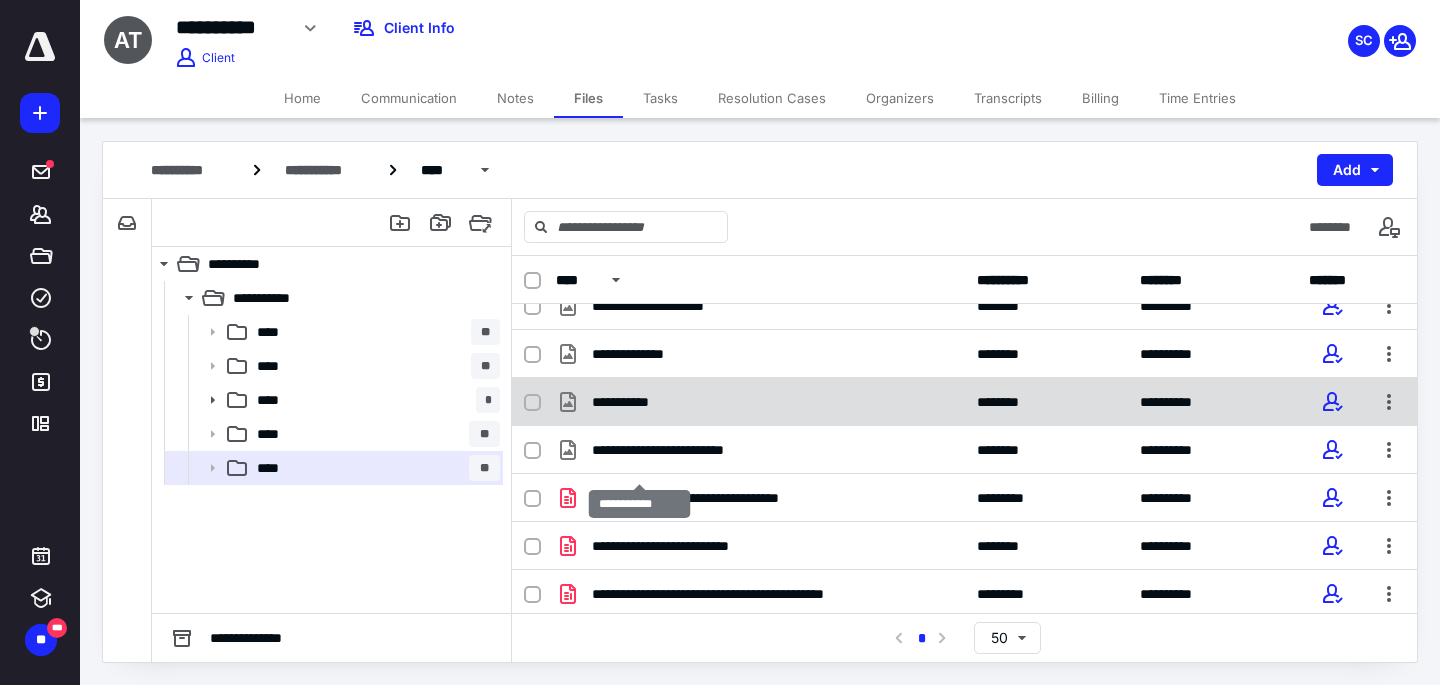scroll, scrollTop: 962, scrollLeft: 0, axis: vertical 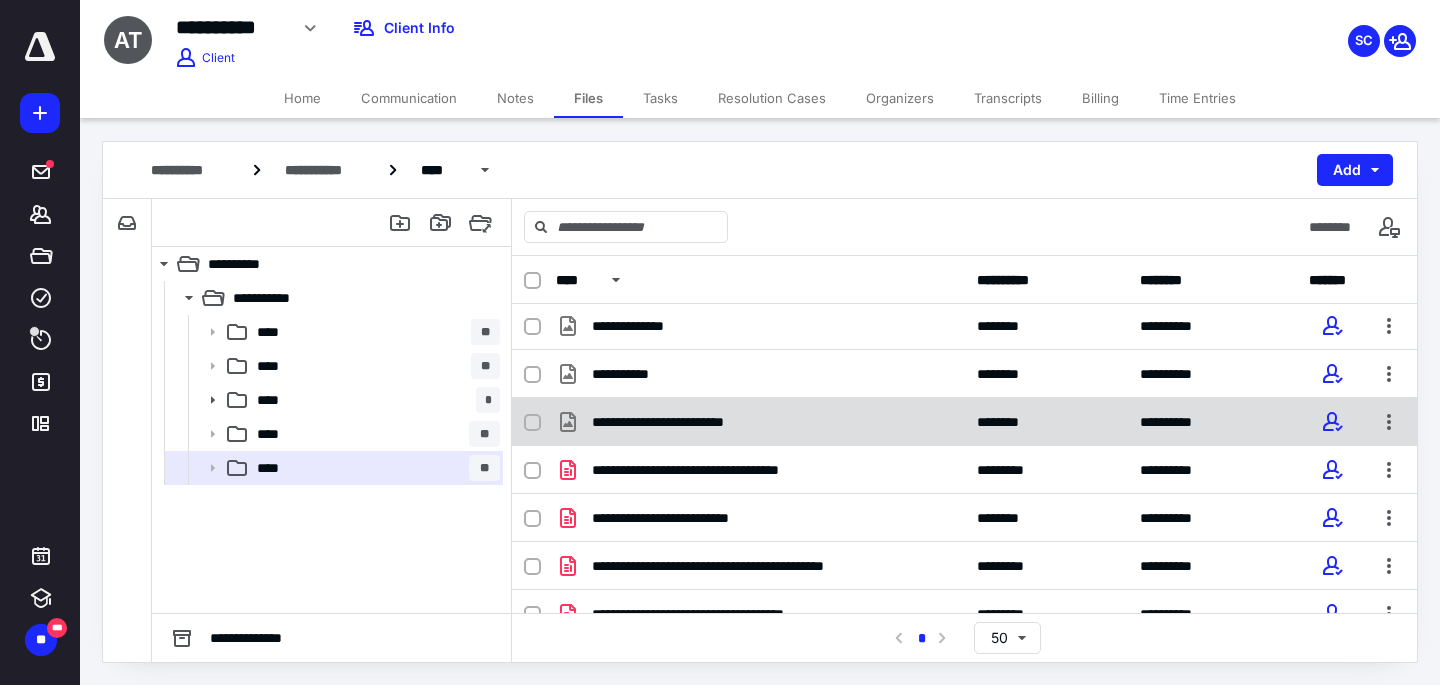 click on "**********" at bounding box center (680, 422) 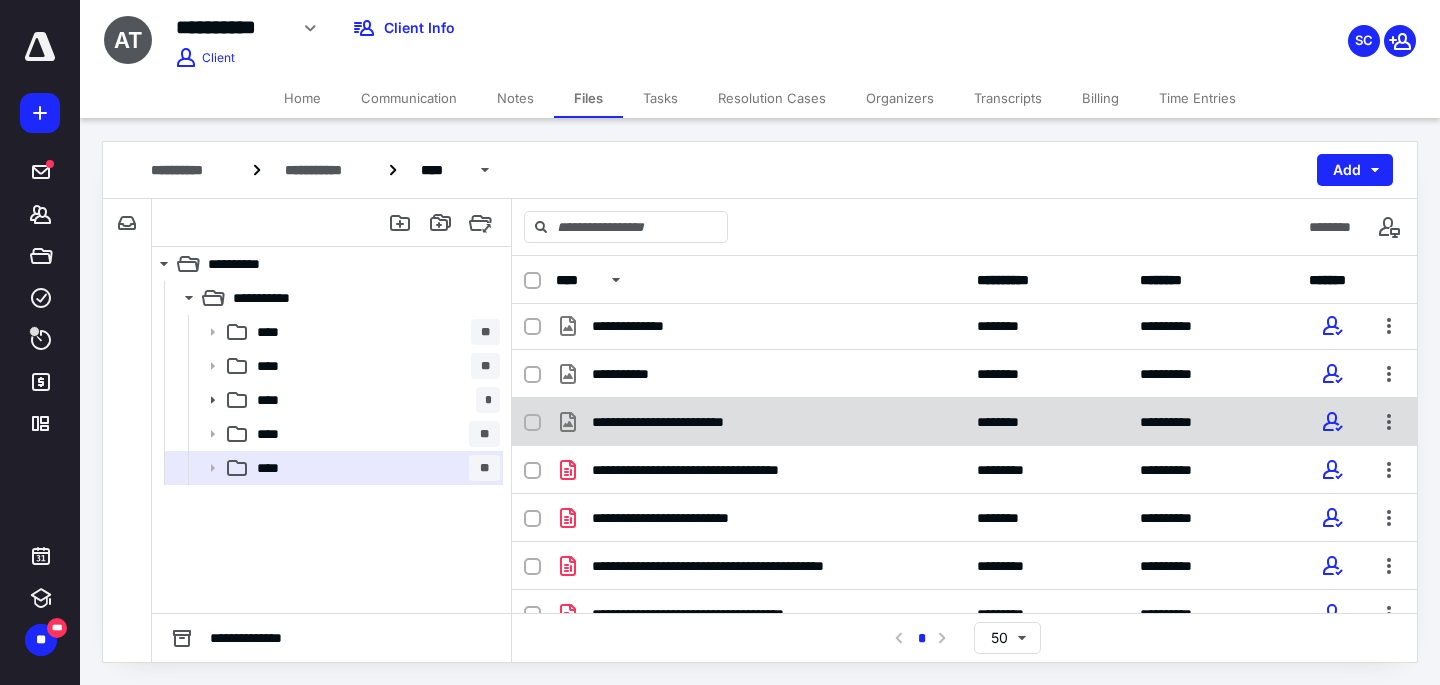click on "**********" at bounding box center (680, 422) 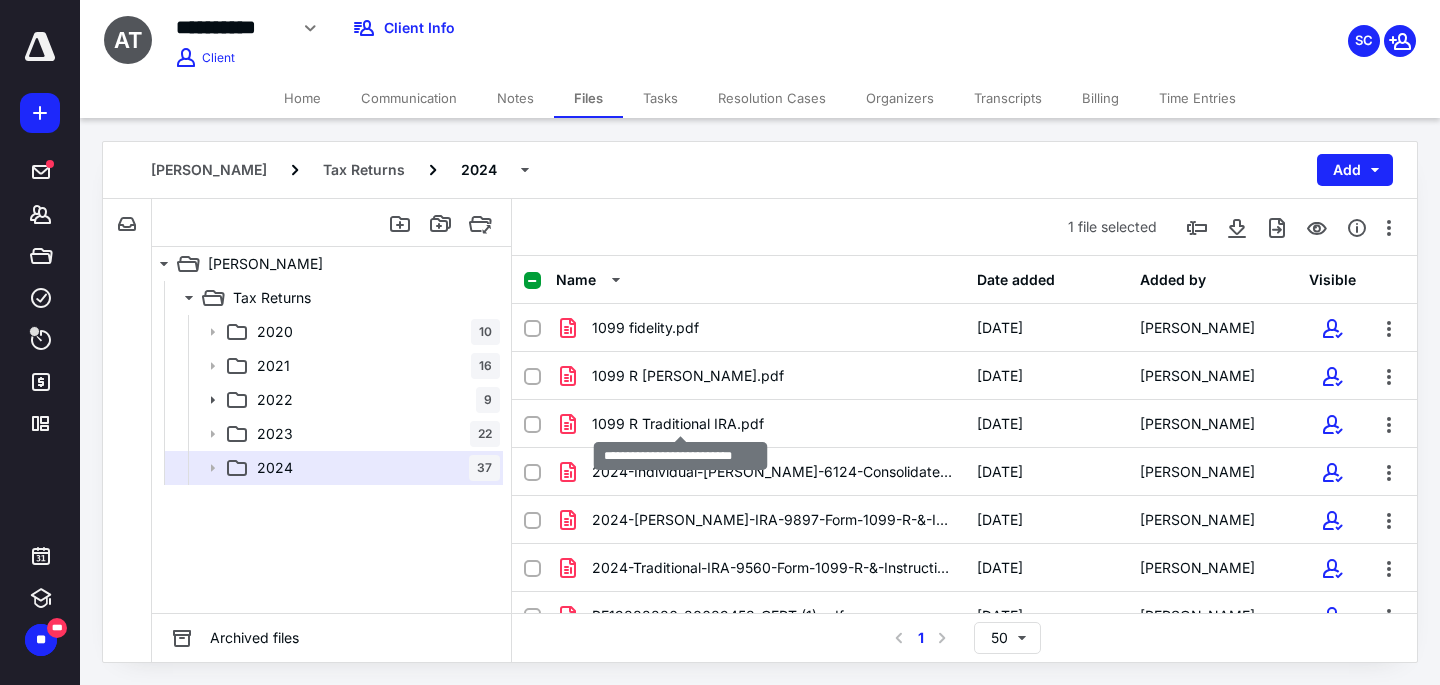 scroll, scrollTop: 962, scrollLeft: 0, axis: vertical 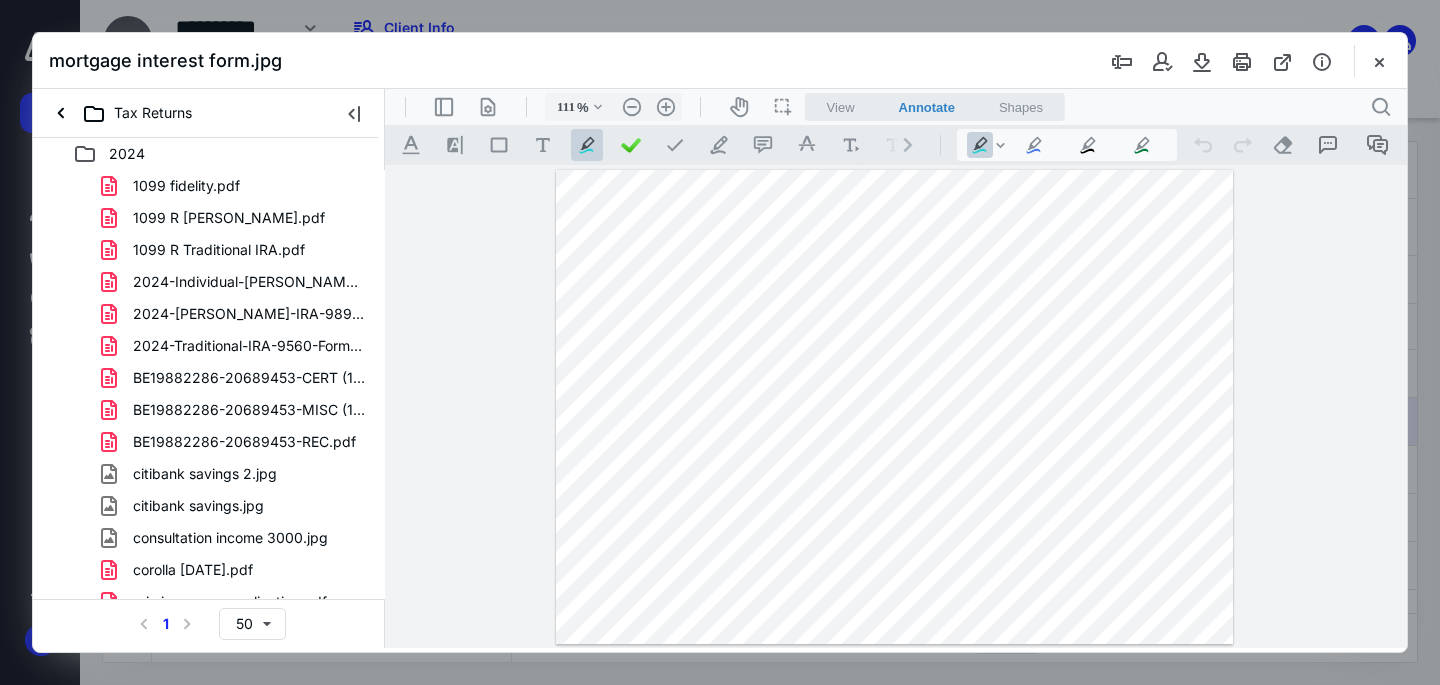 click on ".cls-1{fill:#abb0c4;} icon - header - sidebar - line .cls-1{fill:#abb0c4;} icon - header - page manipulation - line 111 % .cls-1{fill:#abb0c4;} icon - chevron - down .cls-1{fill:#abb0c4;} icon - header - zoom - out - line Current zoom is   111 % .cls-1{fill:#abb0c4;} icon - header - zoom - in - line icon-header-pan20 icon / operation / multi select View Annotate Shapes Annotate .cls-1{fill:#abb0c4;} icon - chevron - down View Annotate Shapes .cls-1{fill:#abb0c4;} icon - header - search" at bounding box center (896, 107) 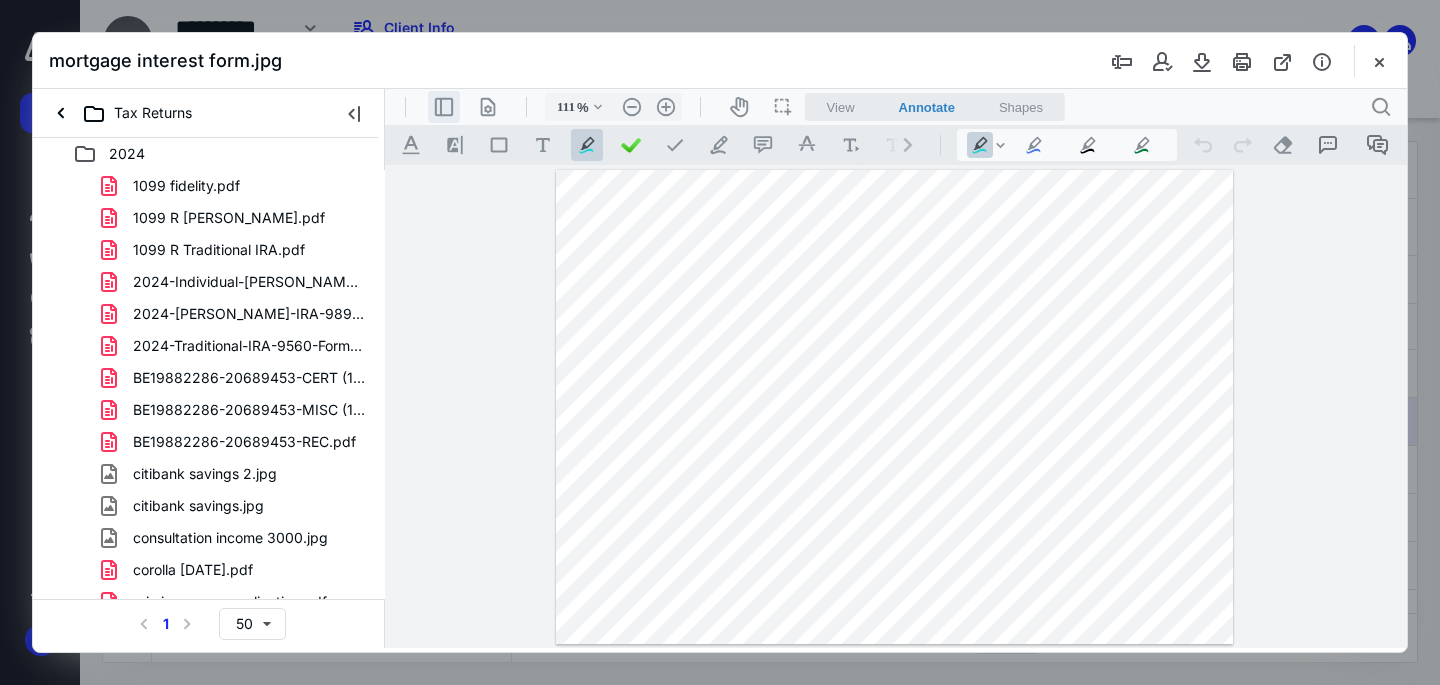 click on ".cls-1{fill:#abb0c4;} icon - header - sidebar - line" at bounding box center [444, 107] 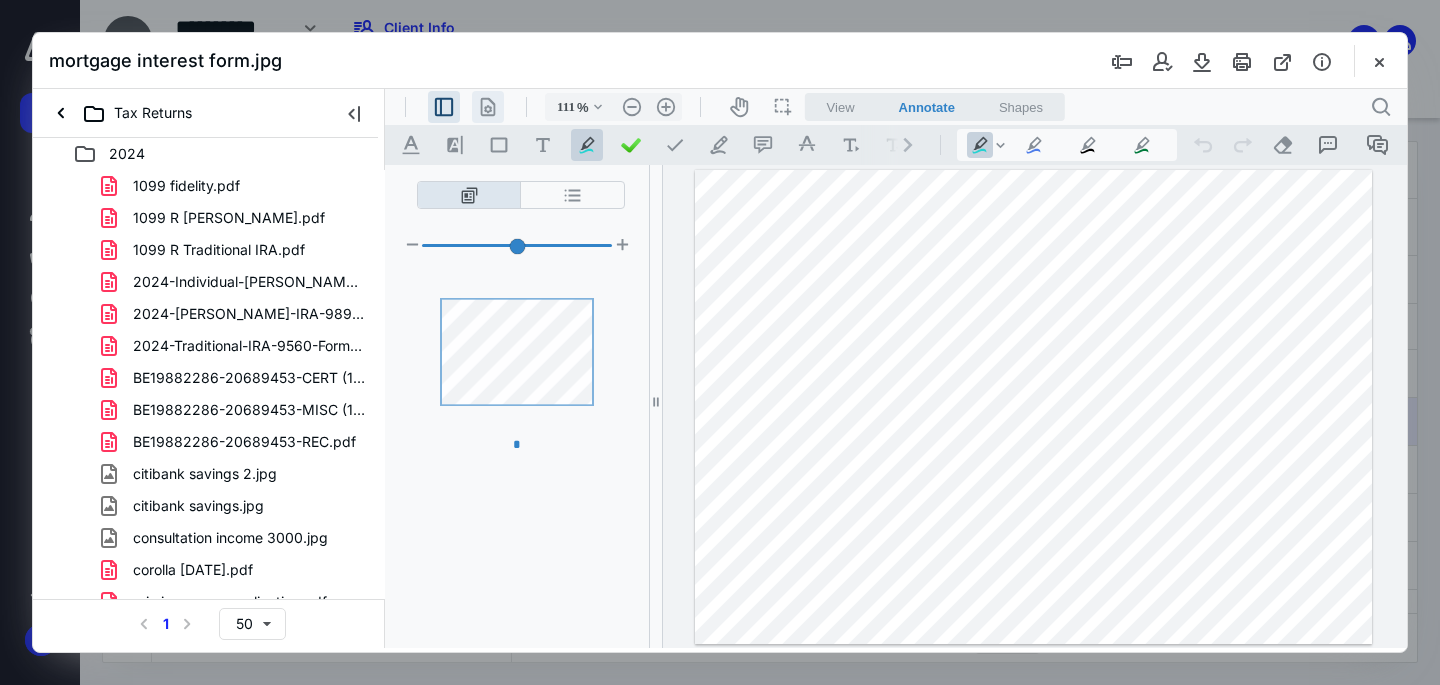 click on ".cls-1{fill:#abb0c4;} icon - header - page manipulation - line" at bounding box center [488, 107] 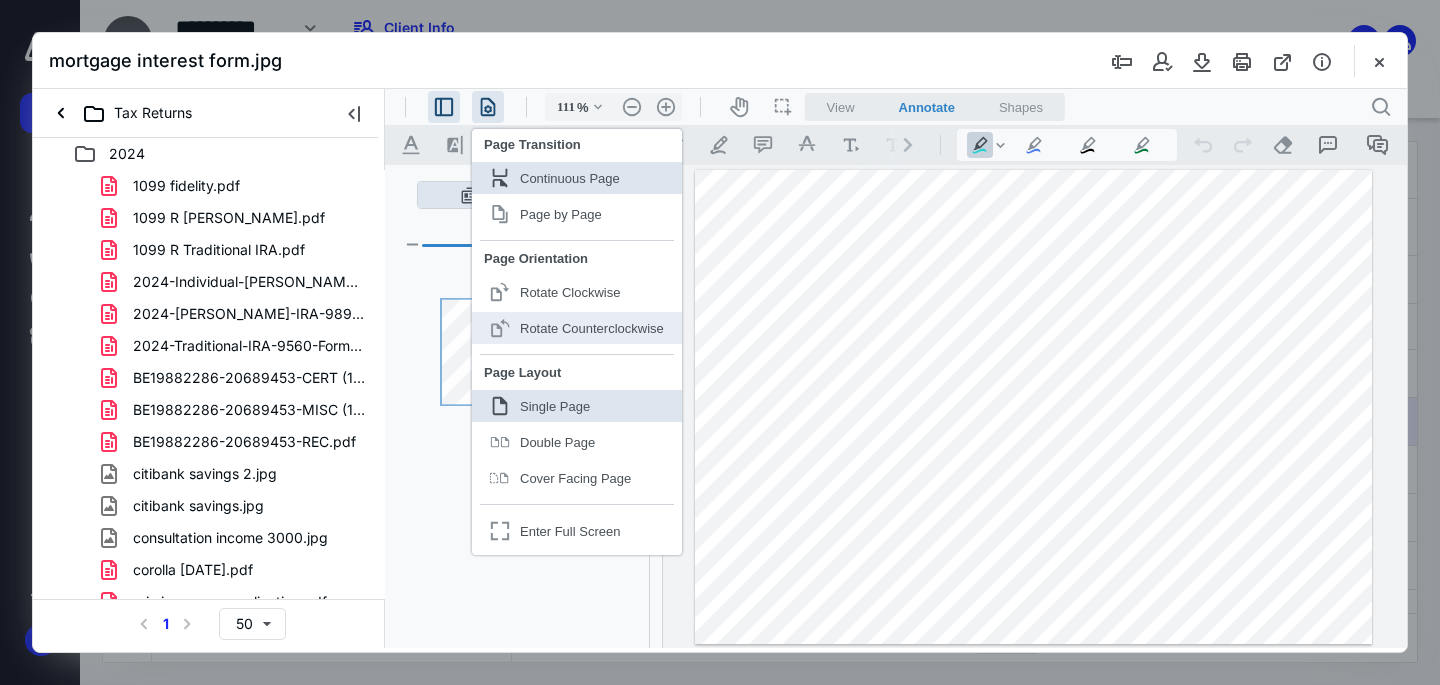 click on "Rotate Counterclockwise" at bounding box center (592, 328) 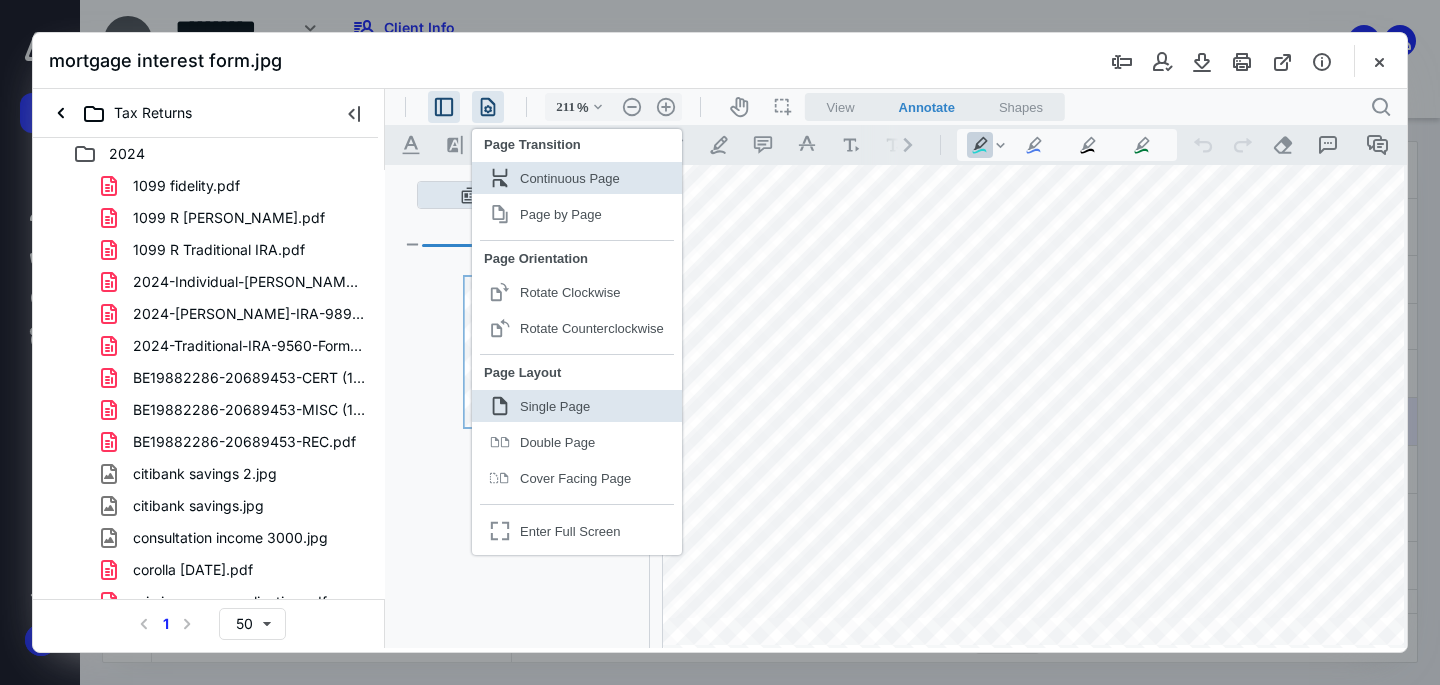 scroll, scrollTop: 243, scrollLeft: 92, axis: both 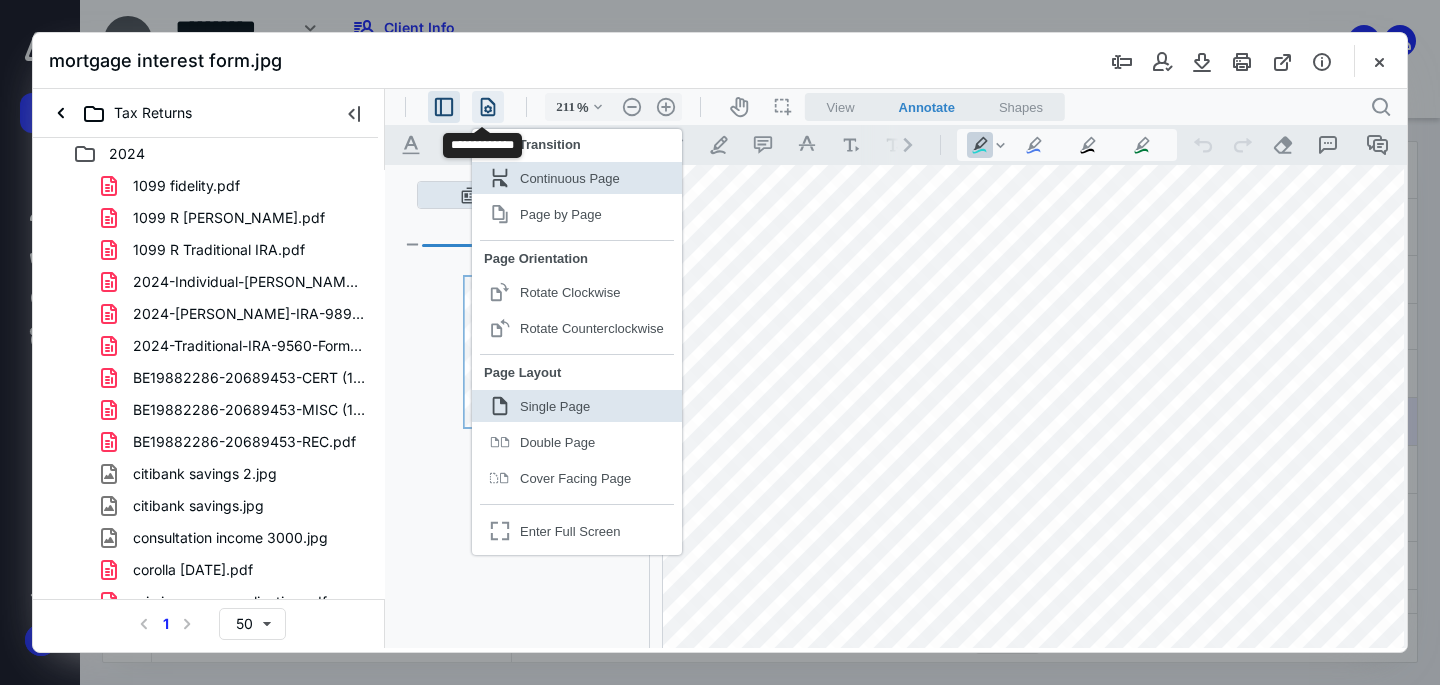 click on ".cls-1{fill:#abb0c4;} icon - header - page manipulation - line" at bounding box center [488, 107] 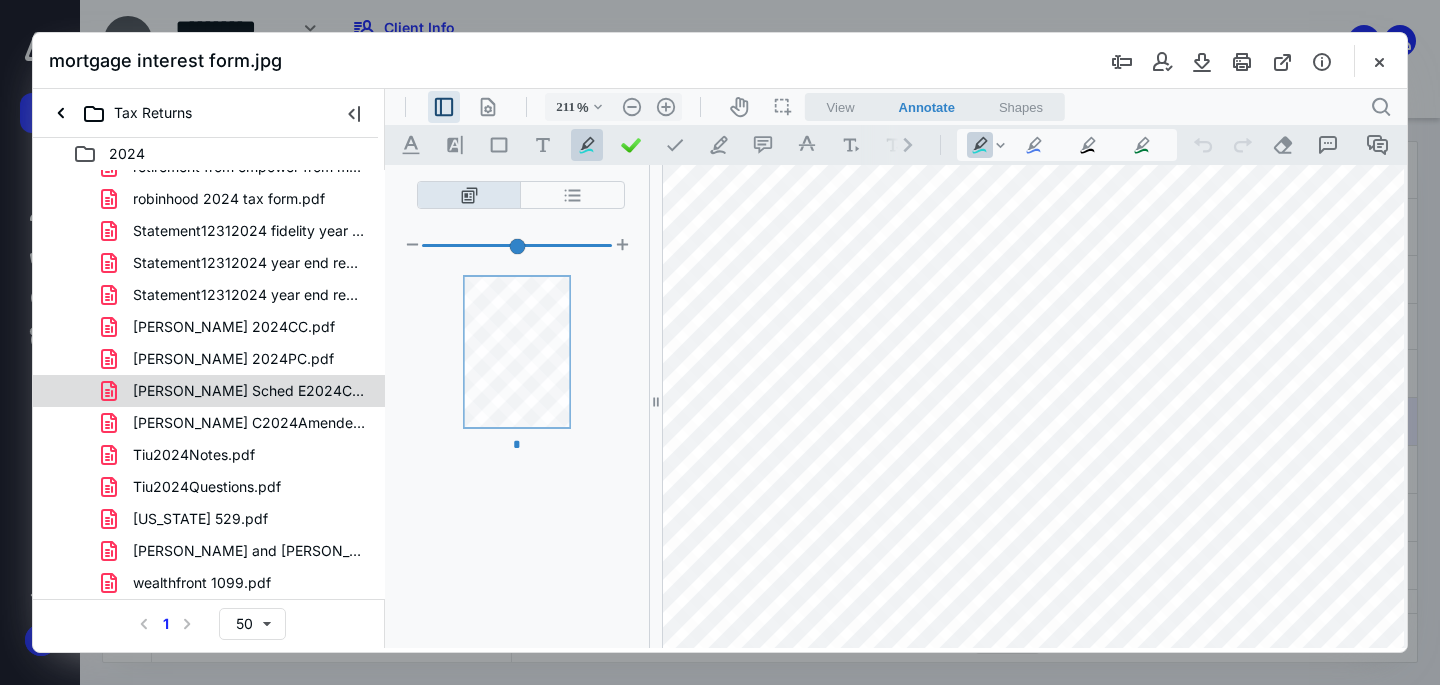 scroll, scrollTop: 755, scrollLeft: 0, axis: vertical 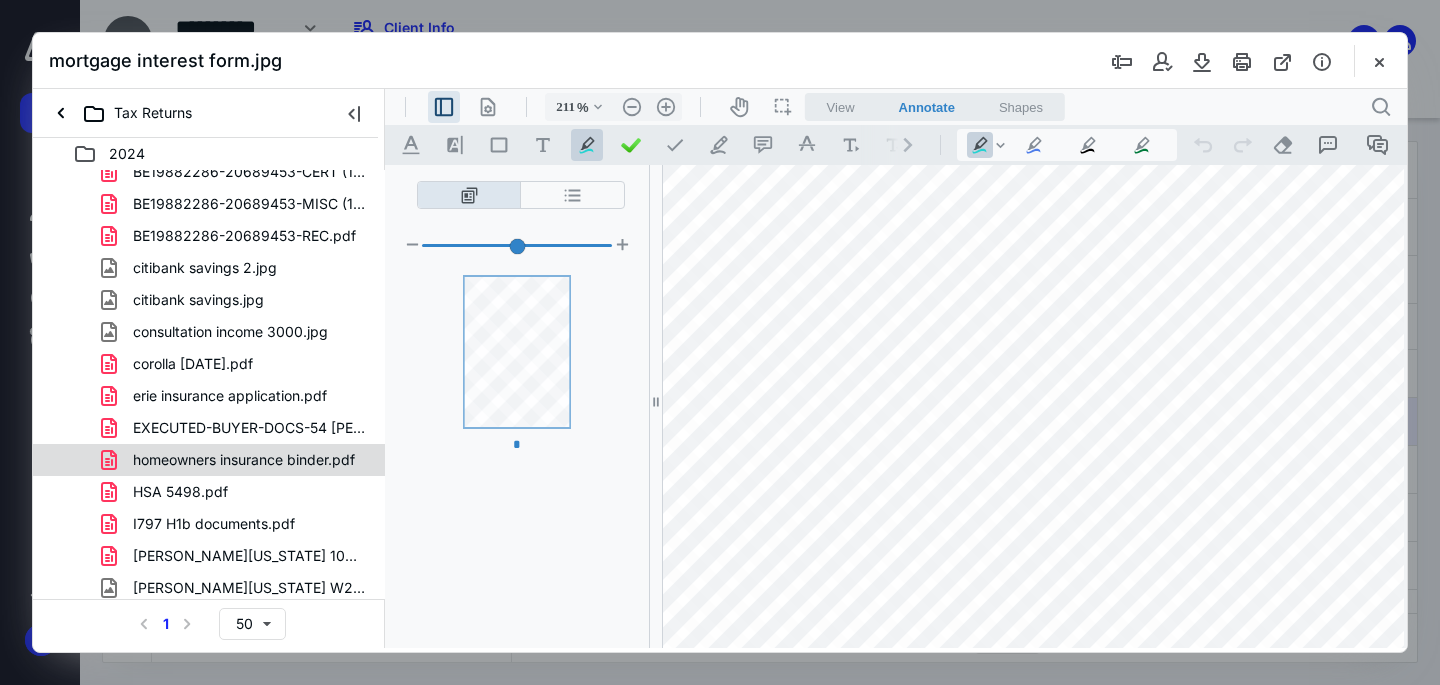 click on "homeowners insurance binder.pdf" at bounding box center (244, 460) 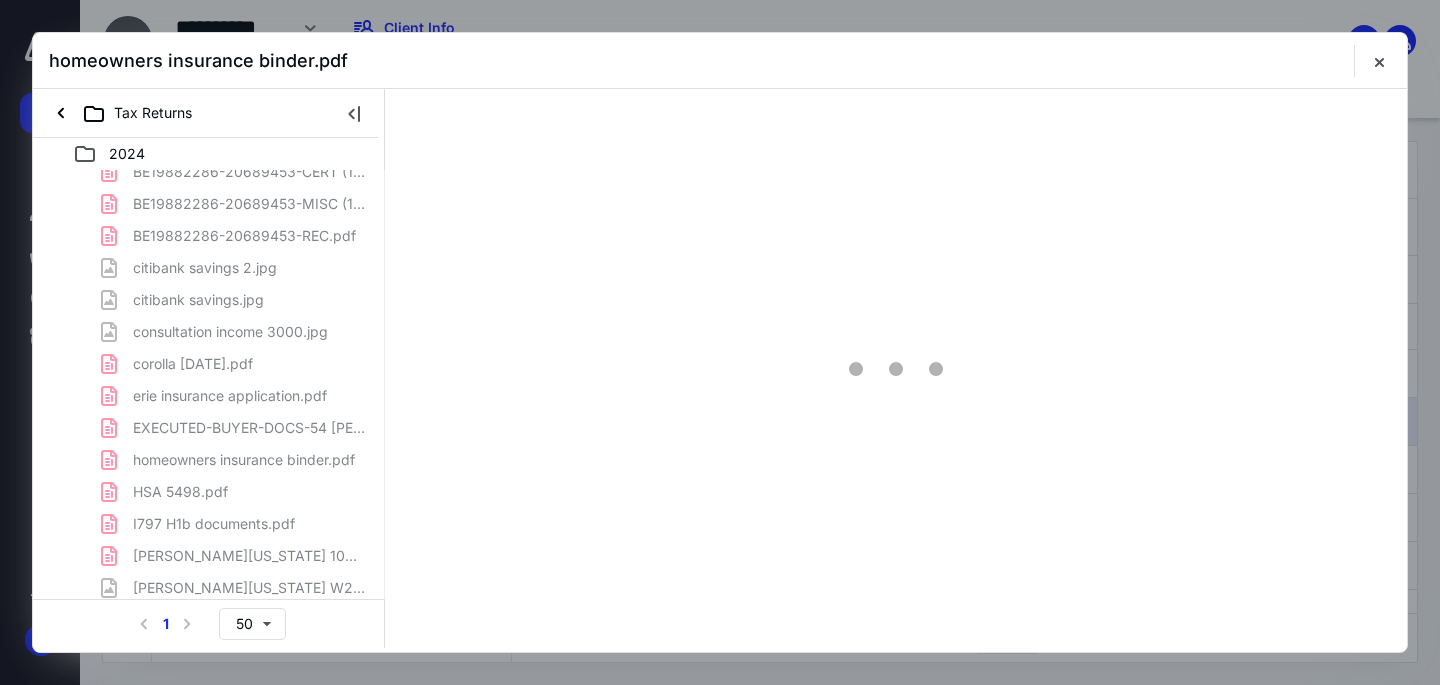scroll, scrollTop: 0, scrollLeft: 0, axis: both 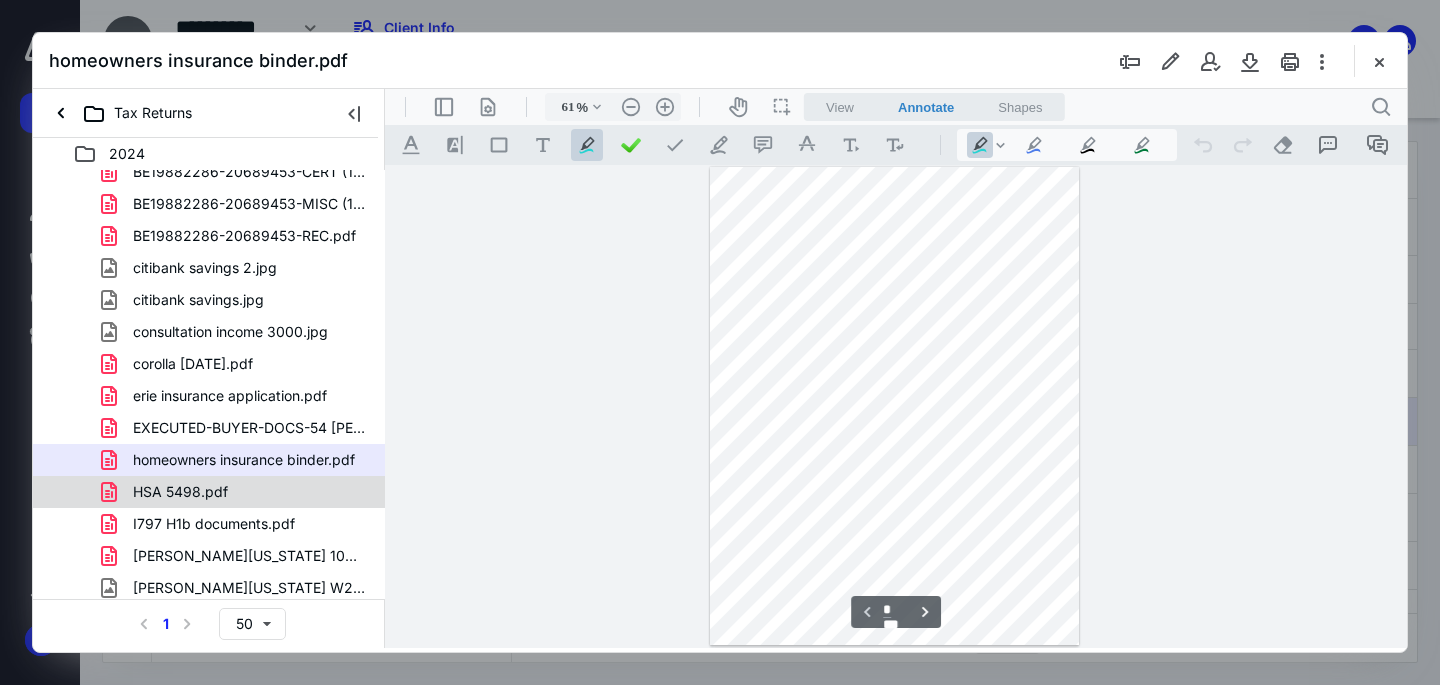 click on "HSA 5498.pdf" at bounding box center [237, 492] 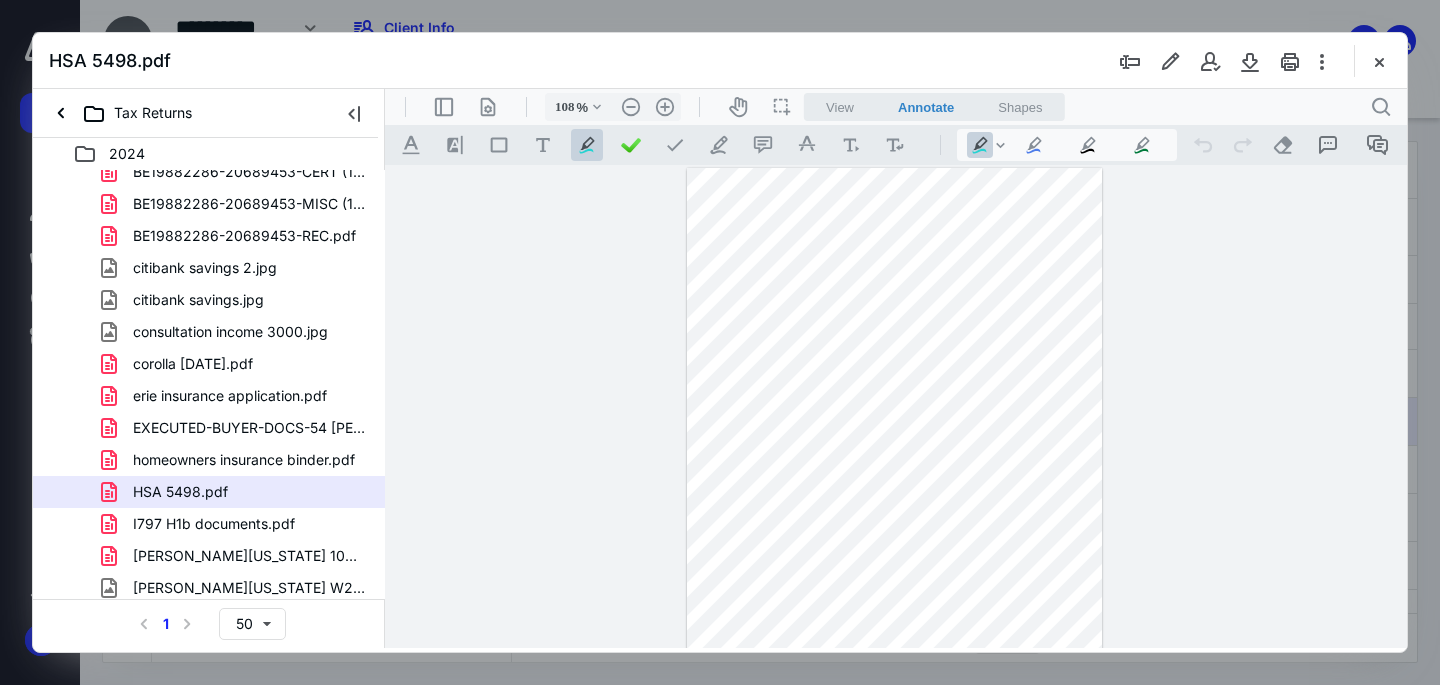 scroll, scrollTop: 151, scrollLeft: 0, axis: vertical 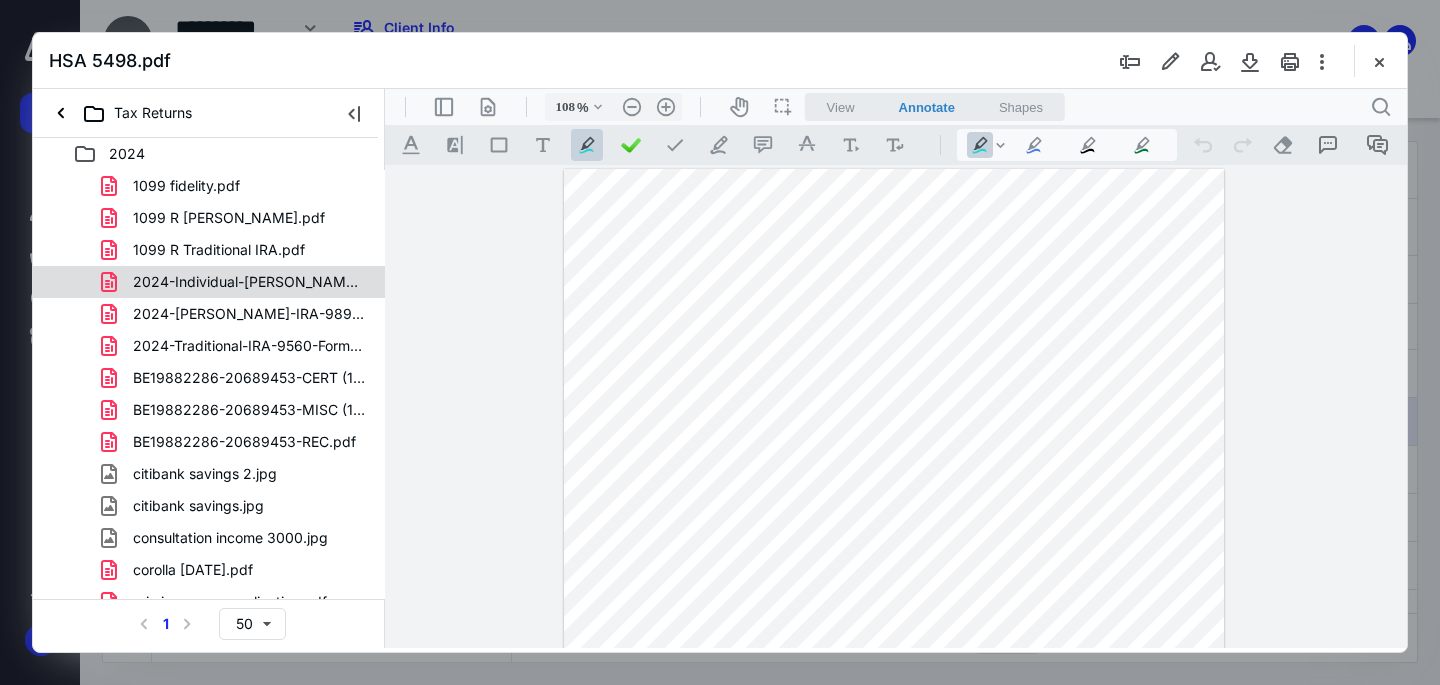 click on "2024-Individual-[PERSON_NAME]-6124-Consolidated-Form-1099.pdf" at bounding box center (249, 282) 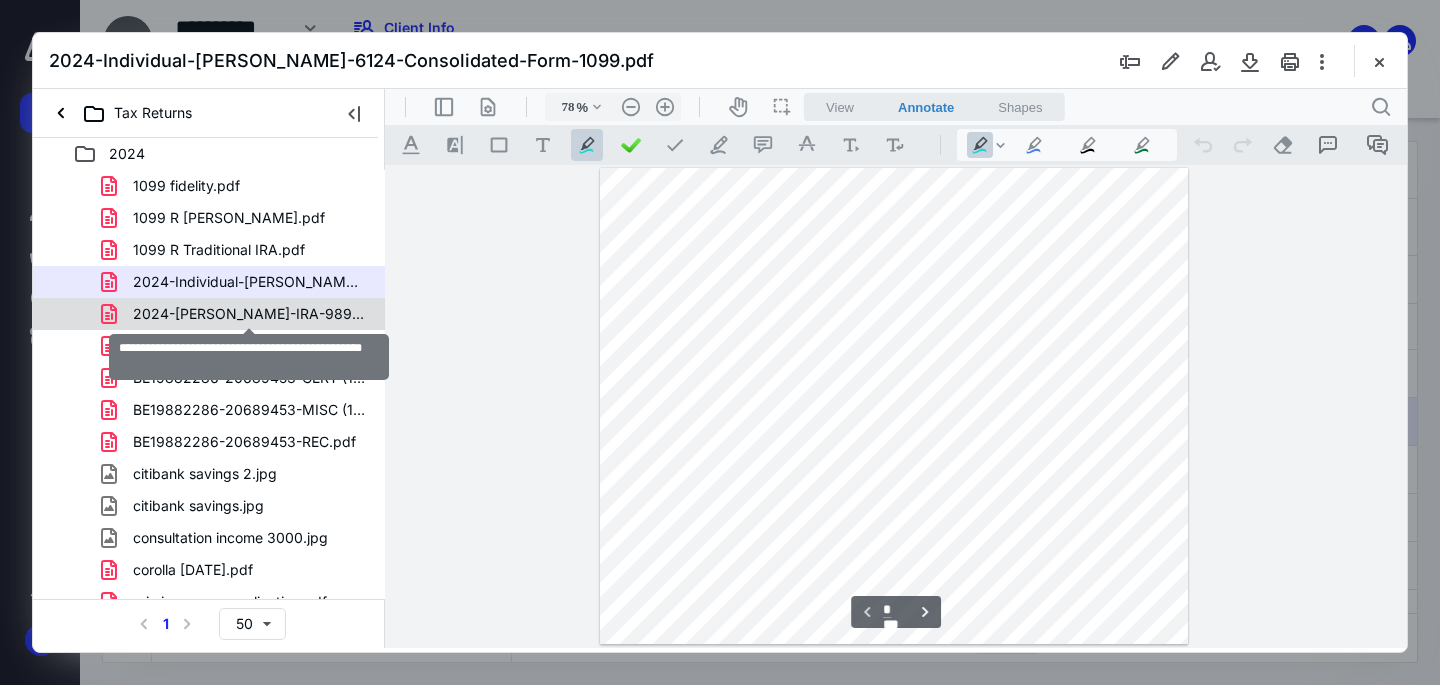 click on "2024-[PERSON_NAME]-IRA-9897-Form-1099-R-&-Instructions.pdf" at bounding box center [249, 314] 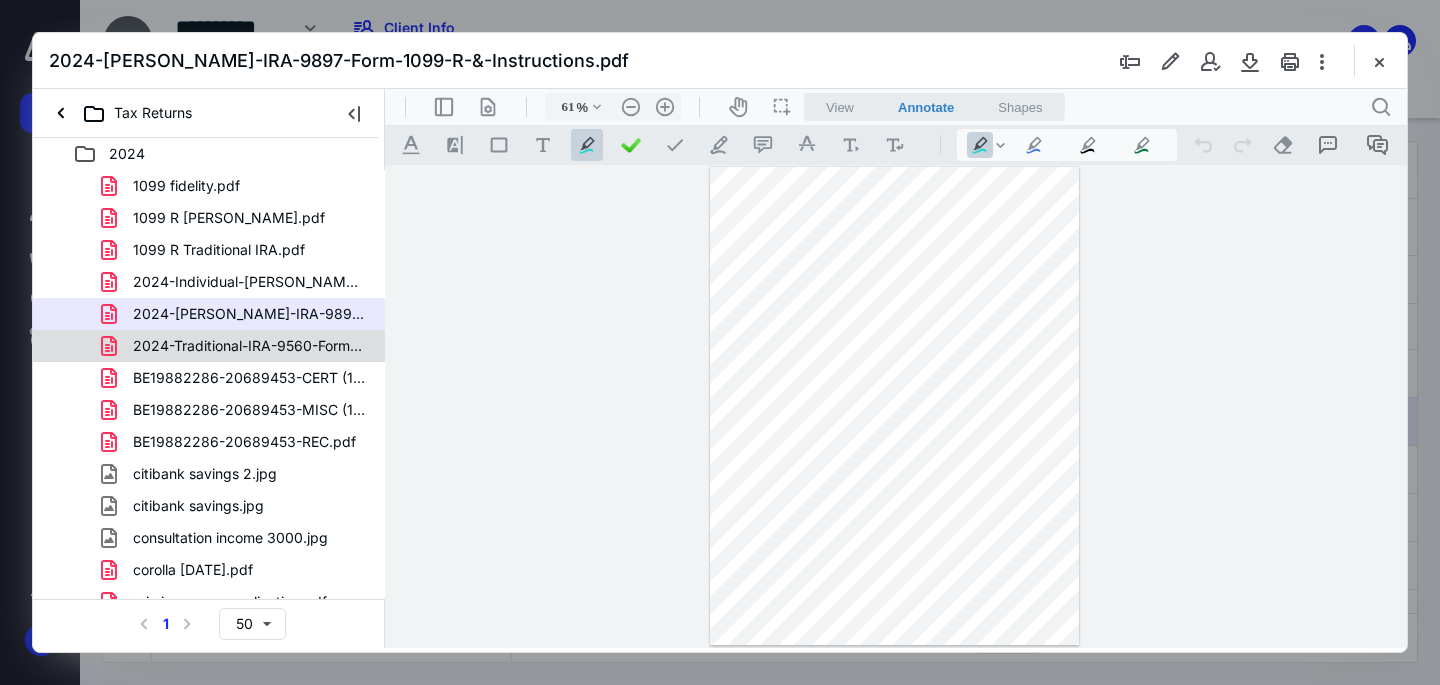 click on "2024-Traditional-IRA-9560-Form-1099-R-&-Instructions.pdf" at bounding box center (249, 346) 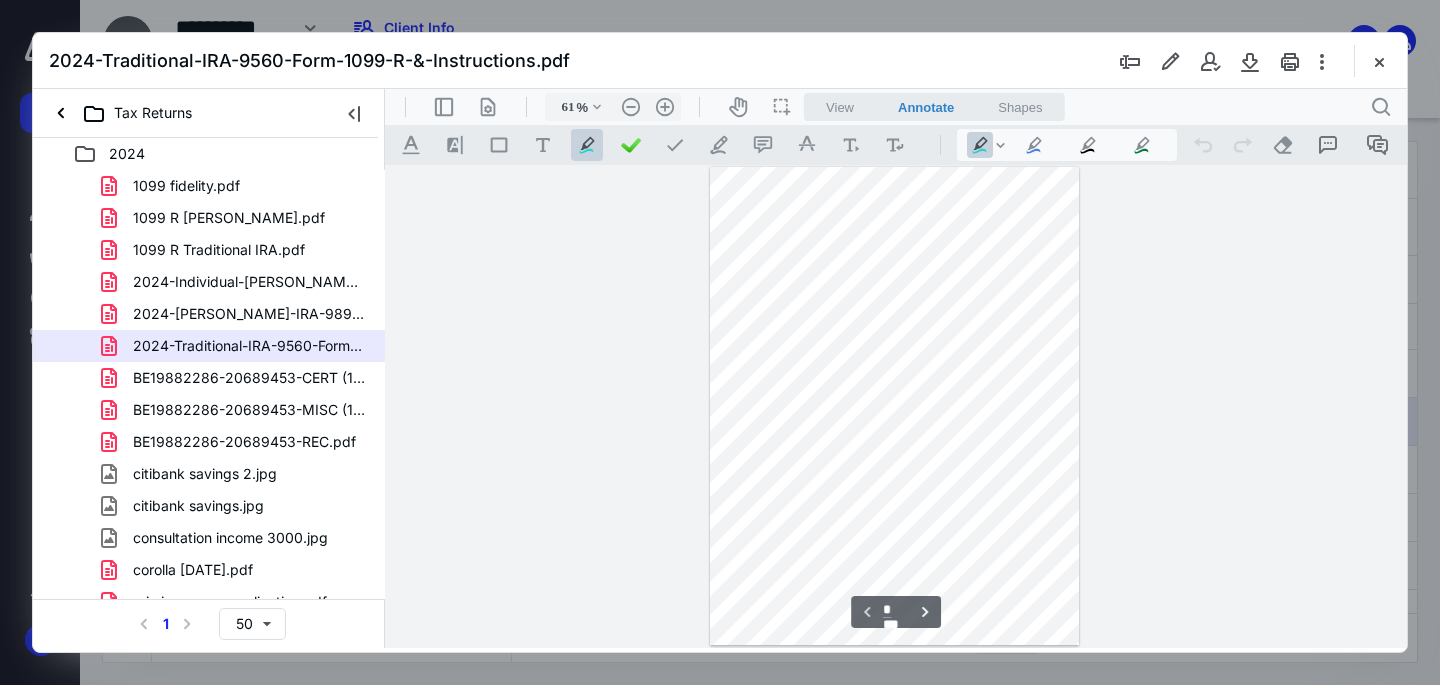 click on "BE19882286-20689453-CERT (1).pdf" at bounding box center [249, 378] 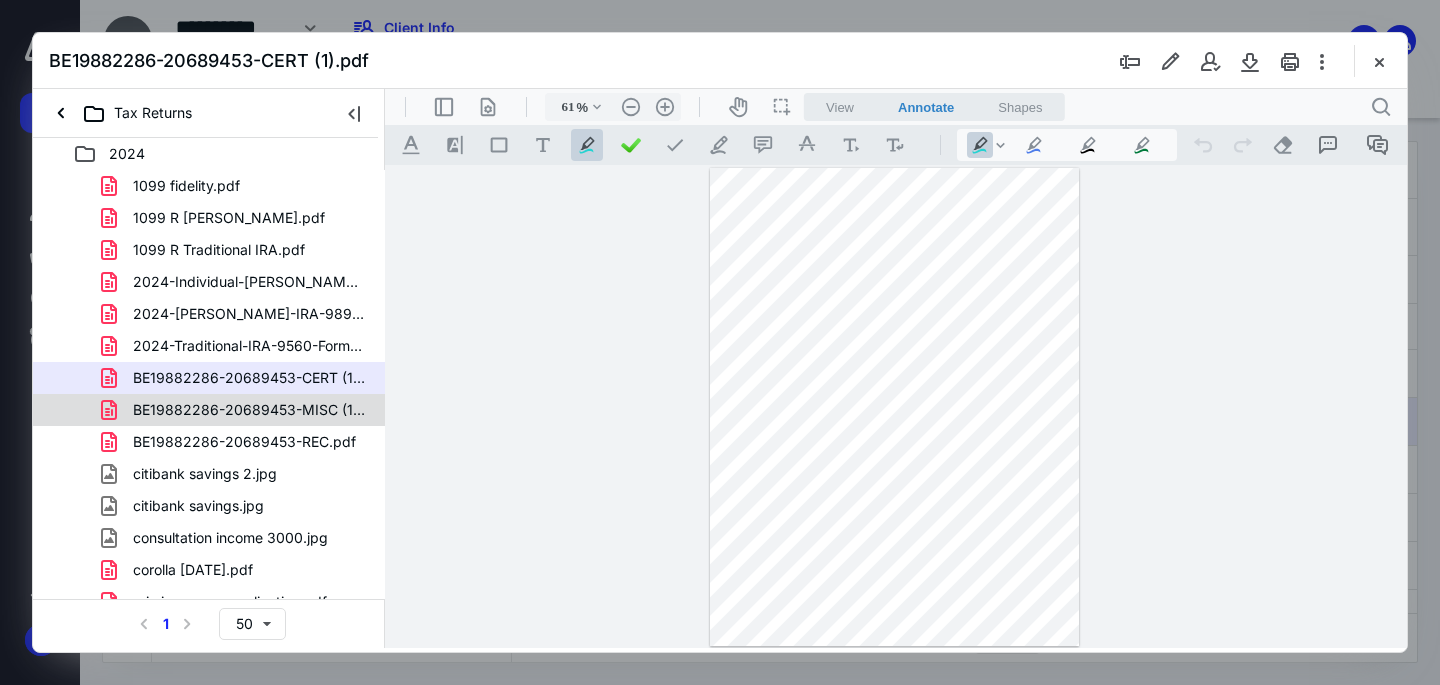 click on "BE19882286-20689453-MISC (1).pdf" at bounding box center [209, 410] 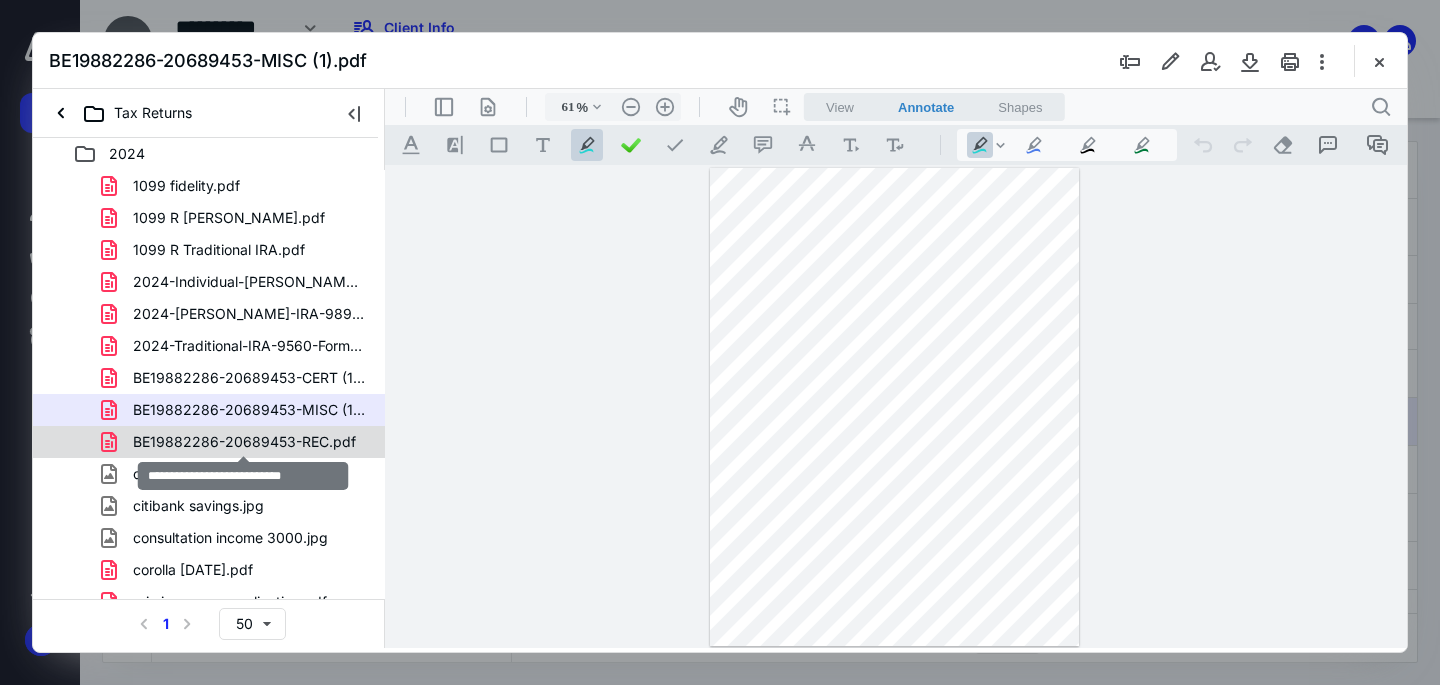 click on "BE19882286-20689453-REC.pdf" at bounding box center (244, 442) 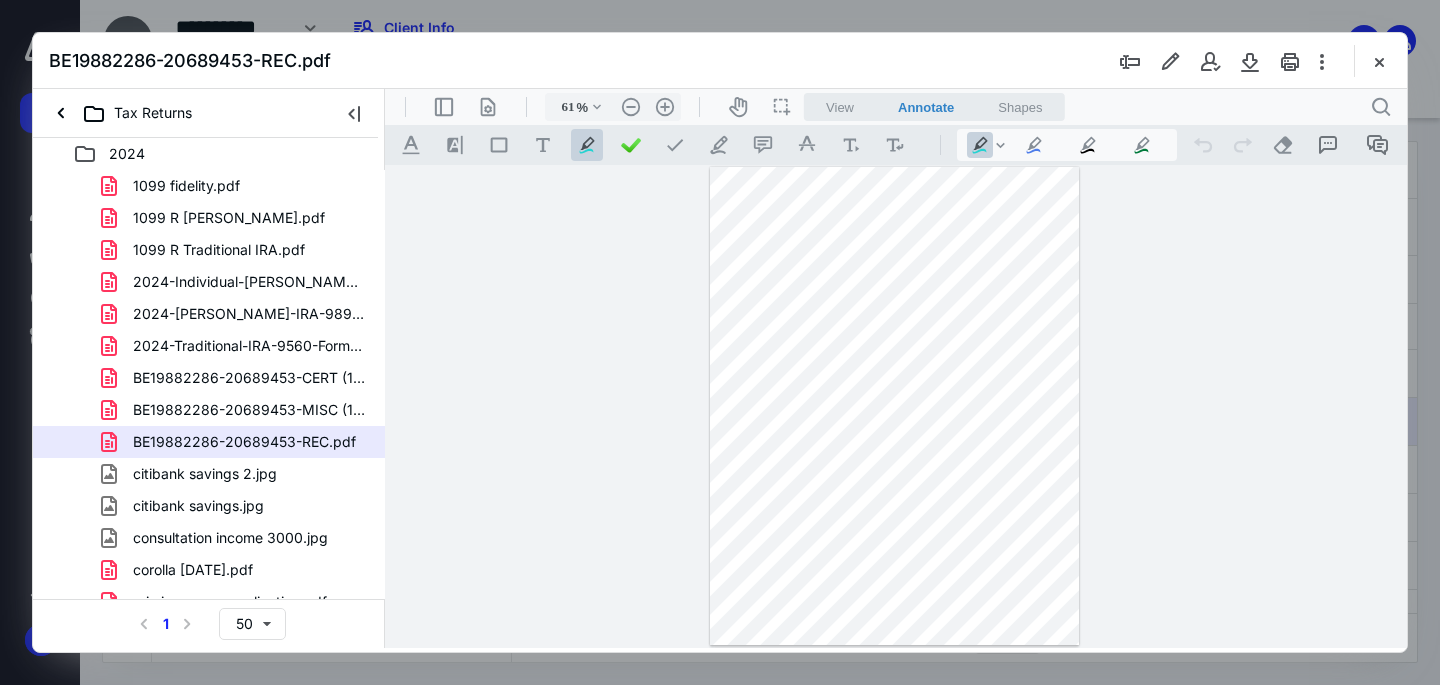 click on "citibank savings 2.jpg" at bounding box center [209, 474] 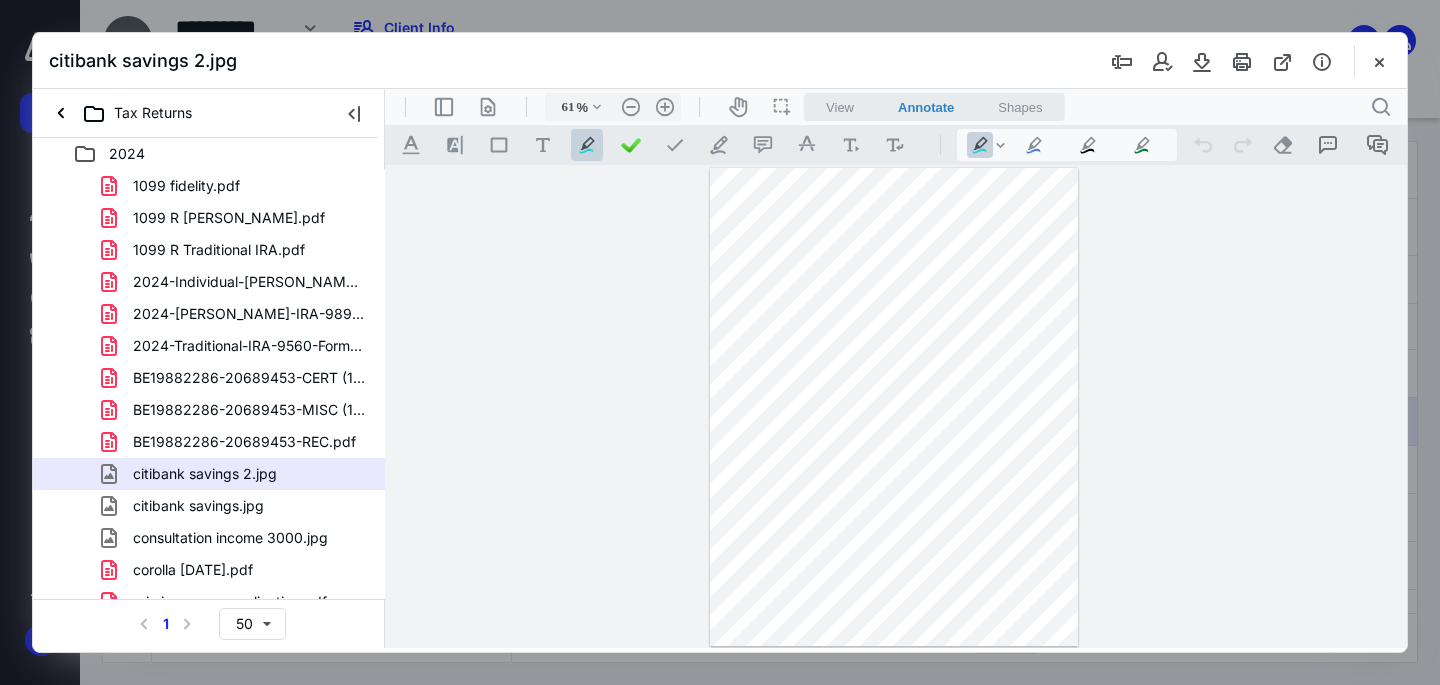 click on "consultation income 3000.jpg" at bounding box center (209, 538) 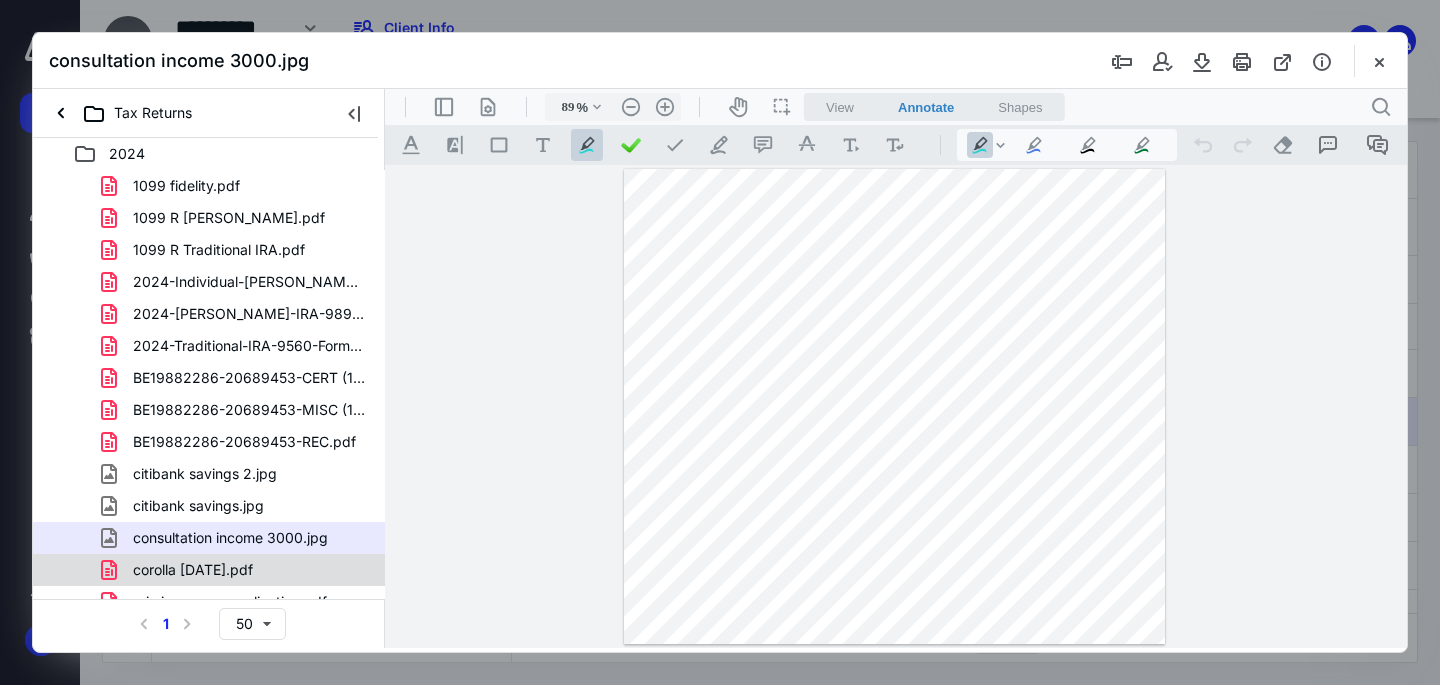click on "corolla [DATE].pdf" at bounding box center (209, 570) 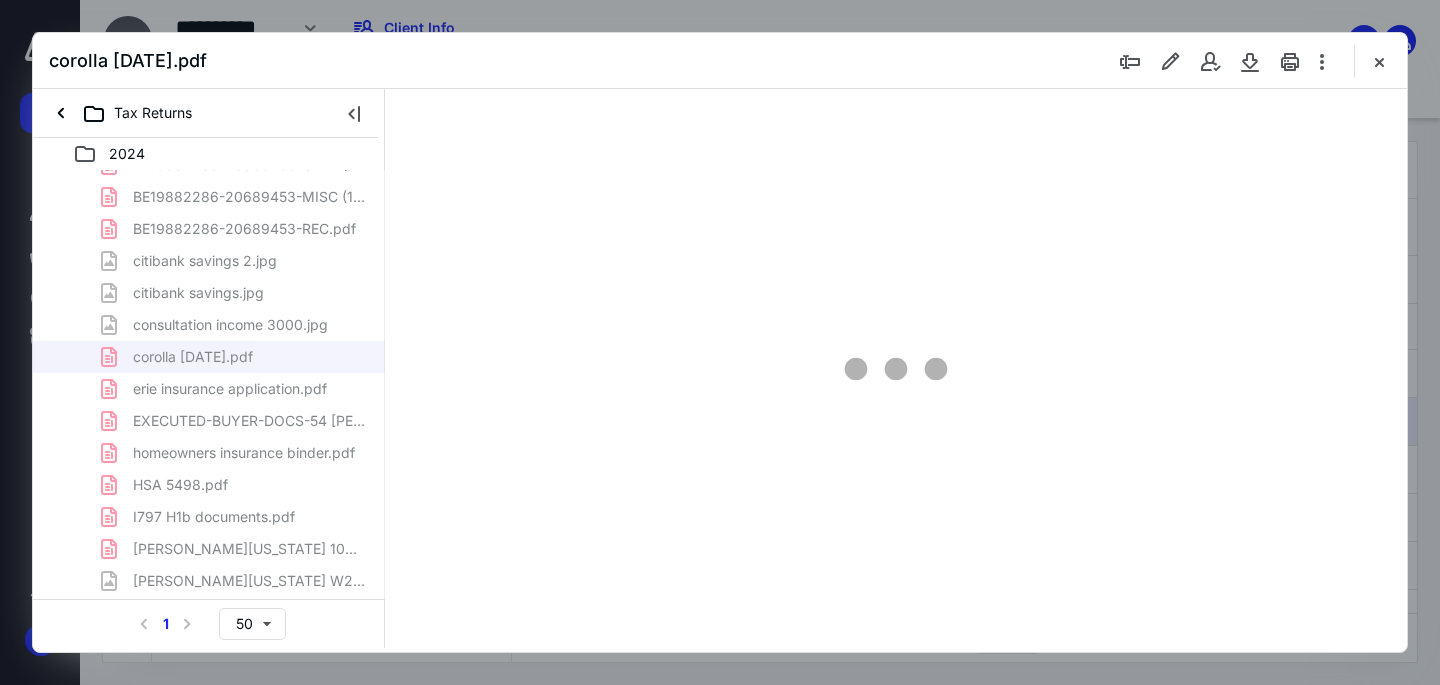 scroll, scrollTop: 278, scrollLeft: 0, axis: vertical 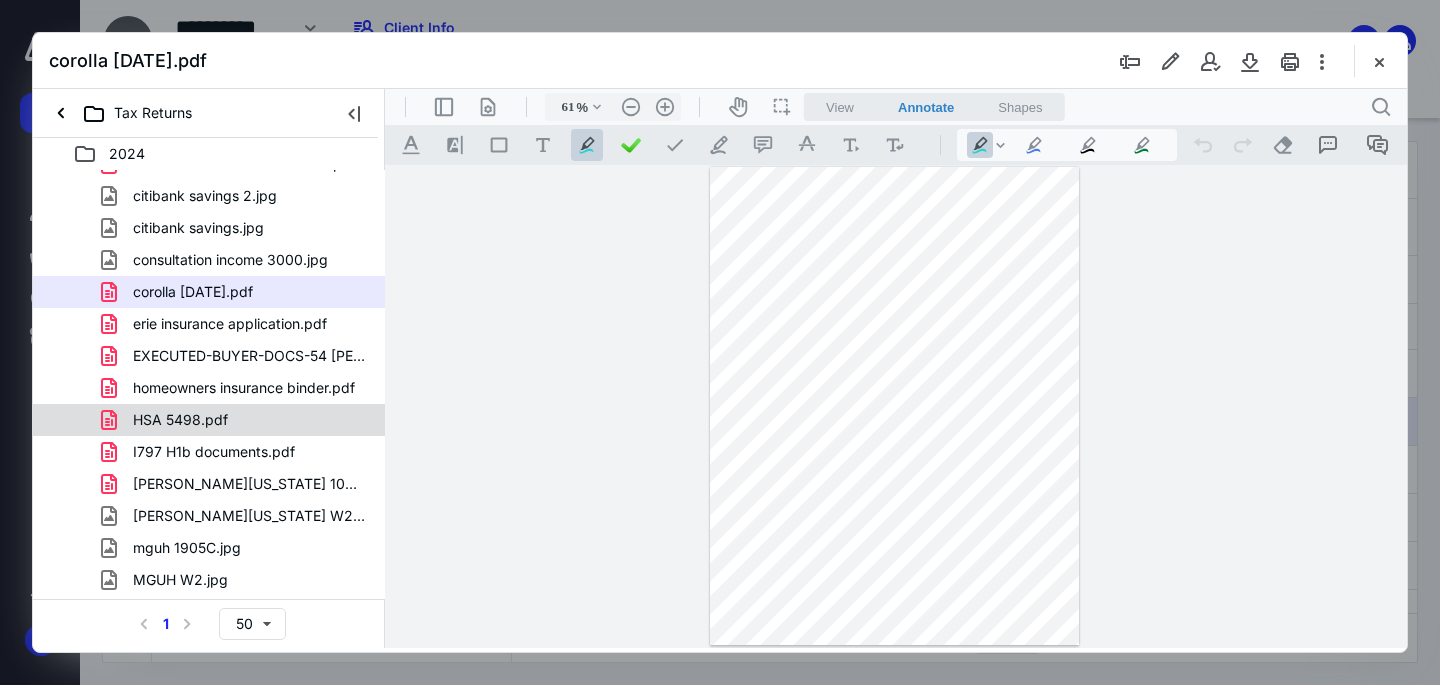 click on "HSA 5498.pdf" at bounding box center [237, 420] 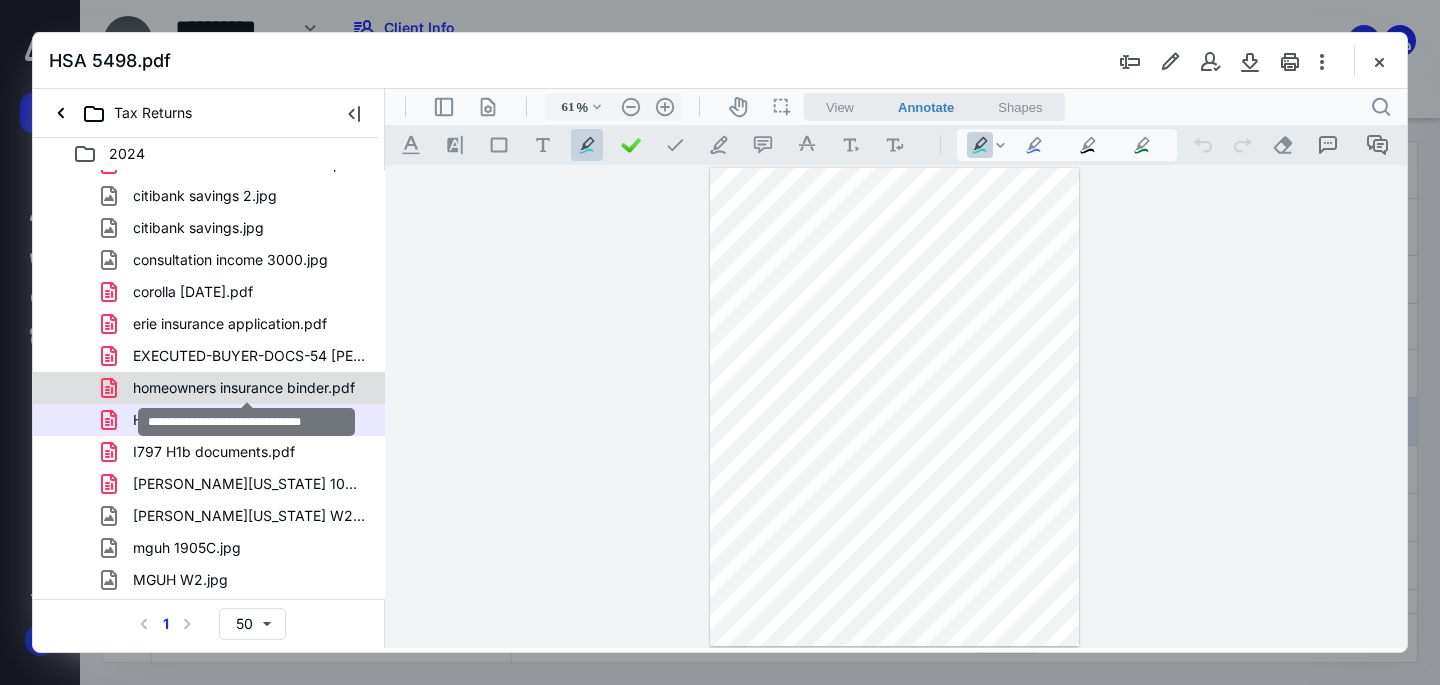 click on "homeowners insurance binder.pdf" at bounding box center [244, 388] 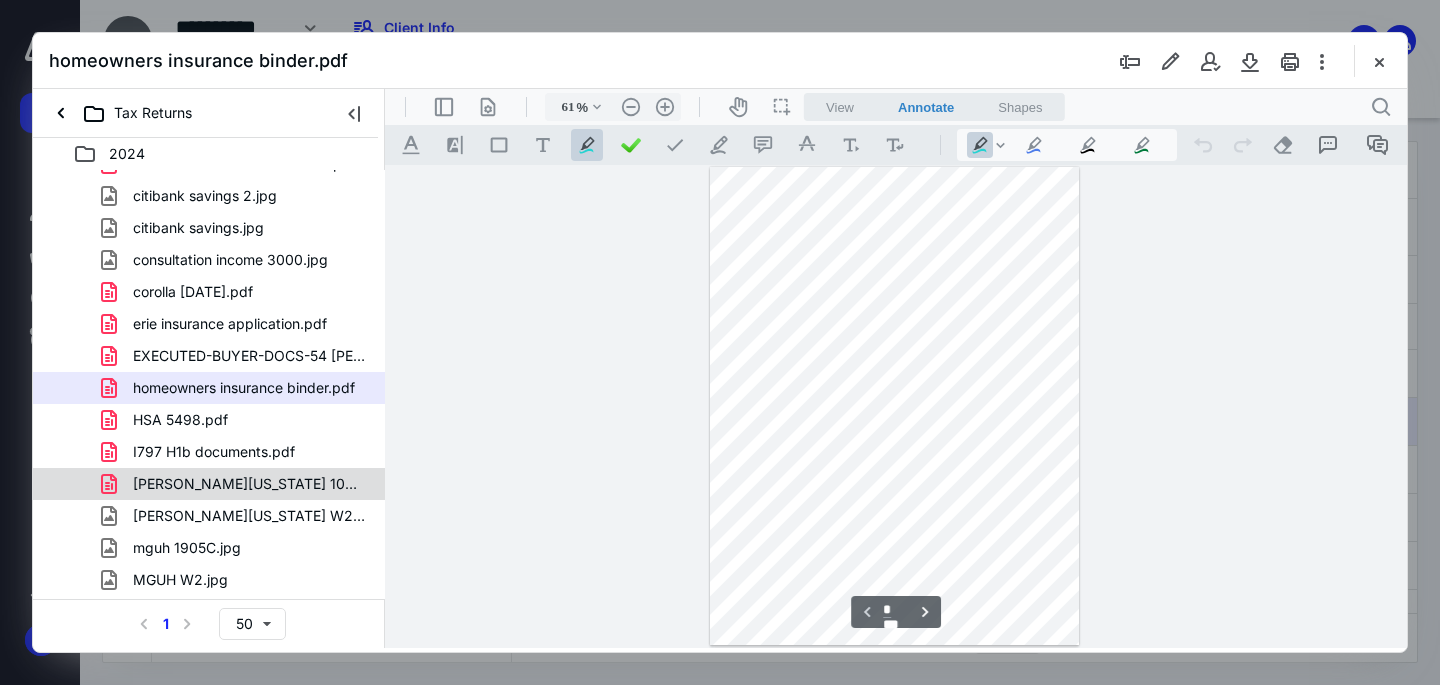 click on "[PERSON_NAME][US_STATE] 1095.pdf" at bounding box center (249, 484) 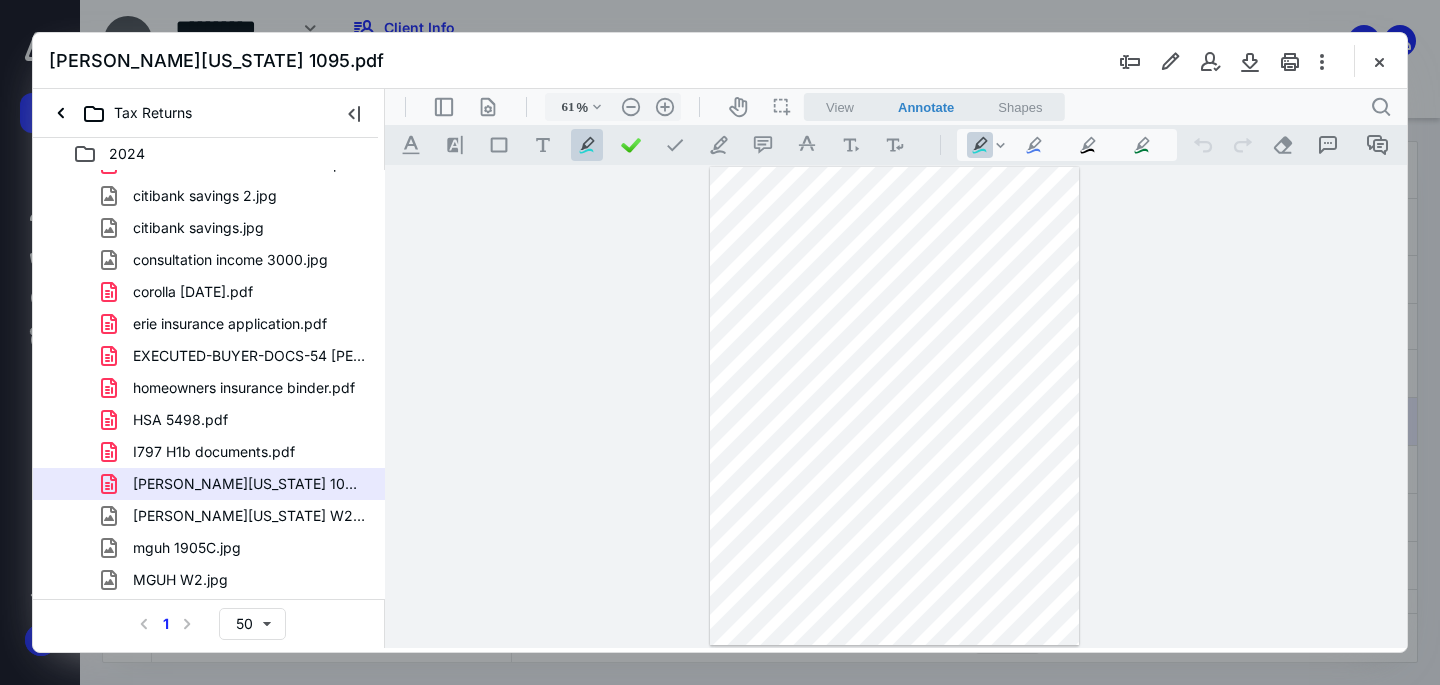 click on "[PERSON_NAME][US_STATE] W2.jpg" at bounding box center (249, 516) 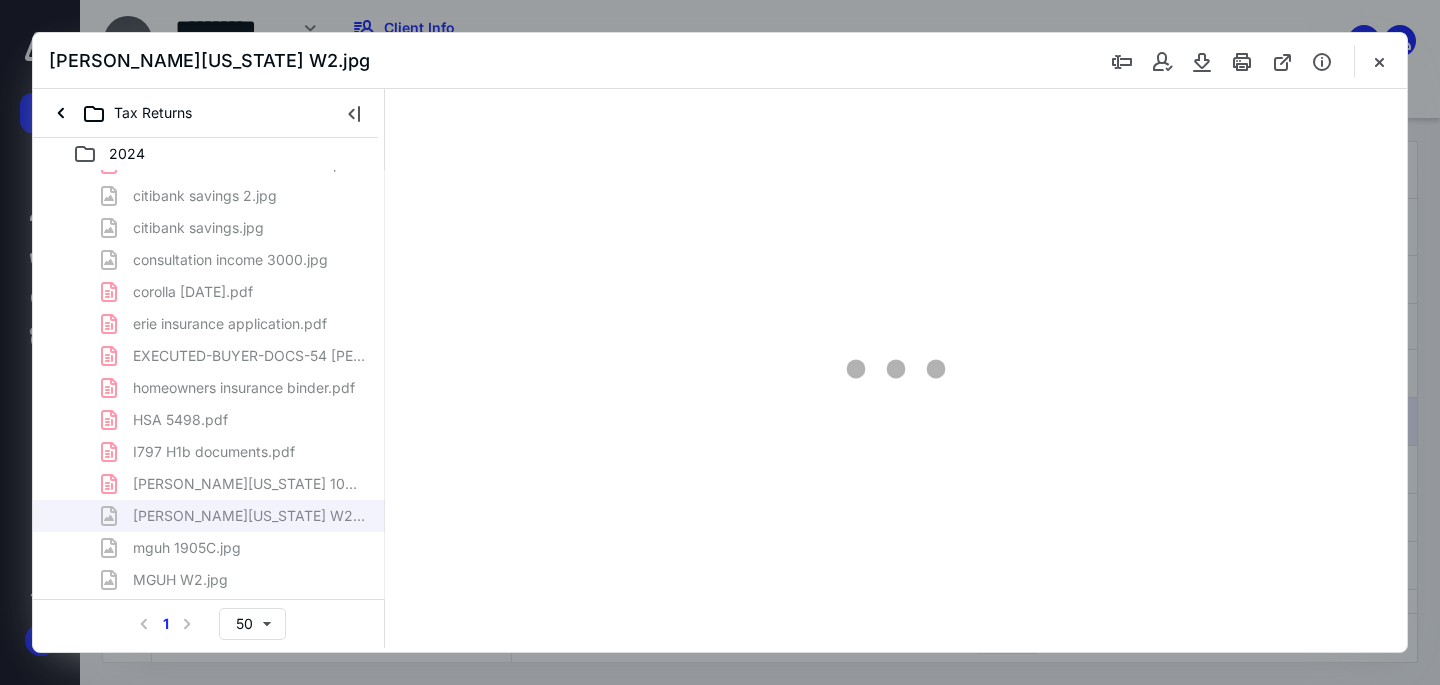 click on "1099 fidelity.pdf 1099 R [PERSON_NAME].pdf 1099 R Traditional IRA.pdf 2024-Individual-[PERSON_NAME]-6124-Consolidated-Form-1099.pdf 2024-[PERSON_NAME]-IRA-9897-Form-1099-R-&-Instructions.pdf 2024-Traditional-IRA-9560-Form-1099-R-&-Instructions.pdf BE19882286-20689453-CERT (1).pdf BE19882286-20689453-MISC (1).pdf BE19882286-20689453-REC.pdf citibank savings 2.jpg citibank savings.jpg consultation income 3000.jpg corolla [DATE].pdf erie insurance application.pdf EXECUTED-BUYER-DOCS-54 [PERSON_NAME] indians.pdf homeowners insurance binder.pdf HSA 5498.pdf I797 H1b documents.pdf [PERSON_NAME][US_STATE] 1095.pdf [PERSON_NAME][US_STATE] W2.jpg mguh 1905C.jpg MGUH W2.jpg mortgage interest form.jpg retirement from empower from mguh.pdf robinhood 2024 tax form.pdf Statement12312024 fidelity year end report.pdf Statement12312024 year end report .pdf Statement12312024 year end report.pdf [PERSON_NAME] 2024CC.pdf [PERSON_NAME] C 2024PC.pdf [PERSON_NAME] Sched E2024CC.pdf [PERSON_NAME] C2024Amended.pdf Tiu2024Notes.pdf Tiu2024Questions.pdf [US_STATE] 529.pdf" at bounding box center (209, 484) 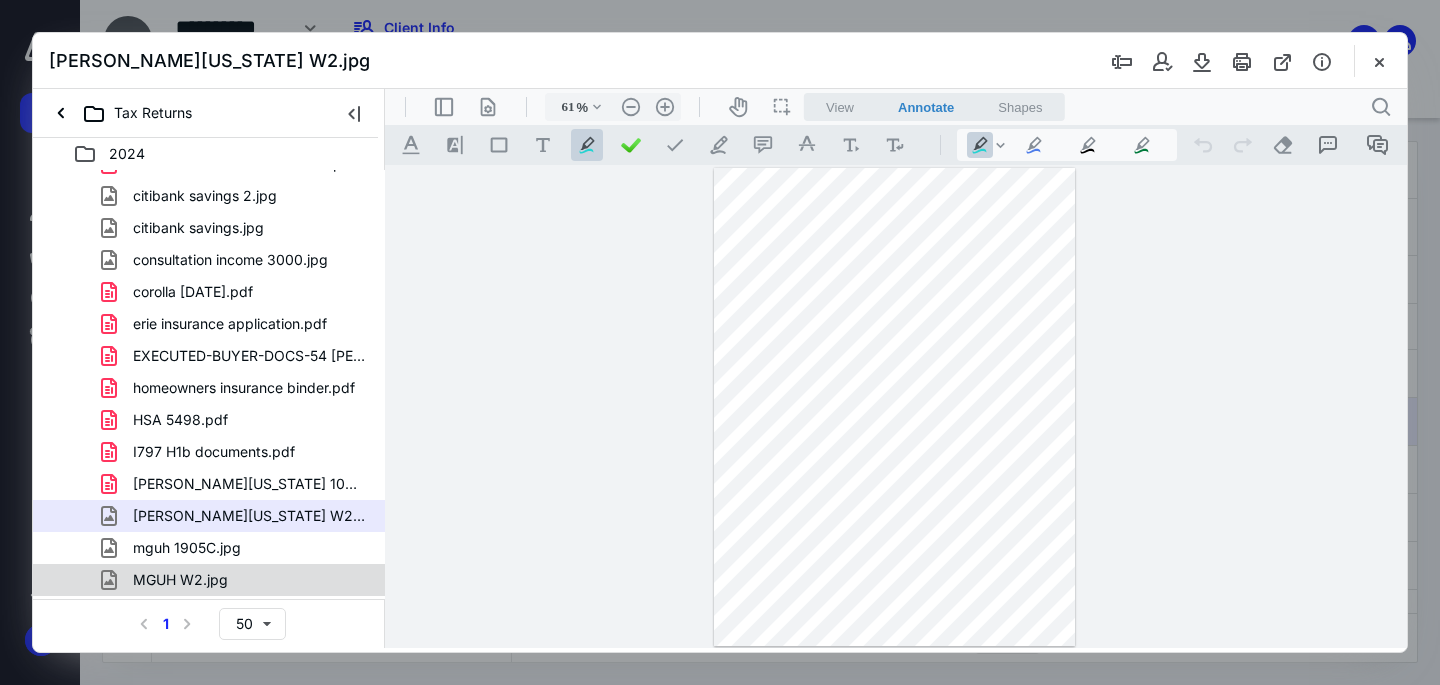 click on "MGUH W2.jpg" at bounding box center [209, 580] 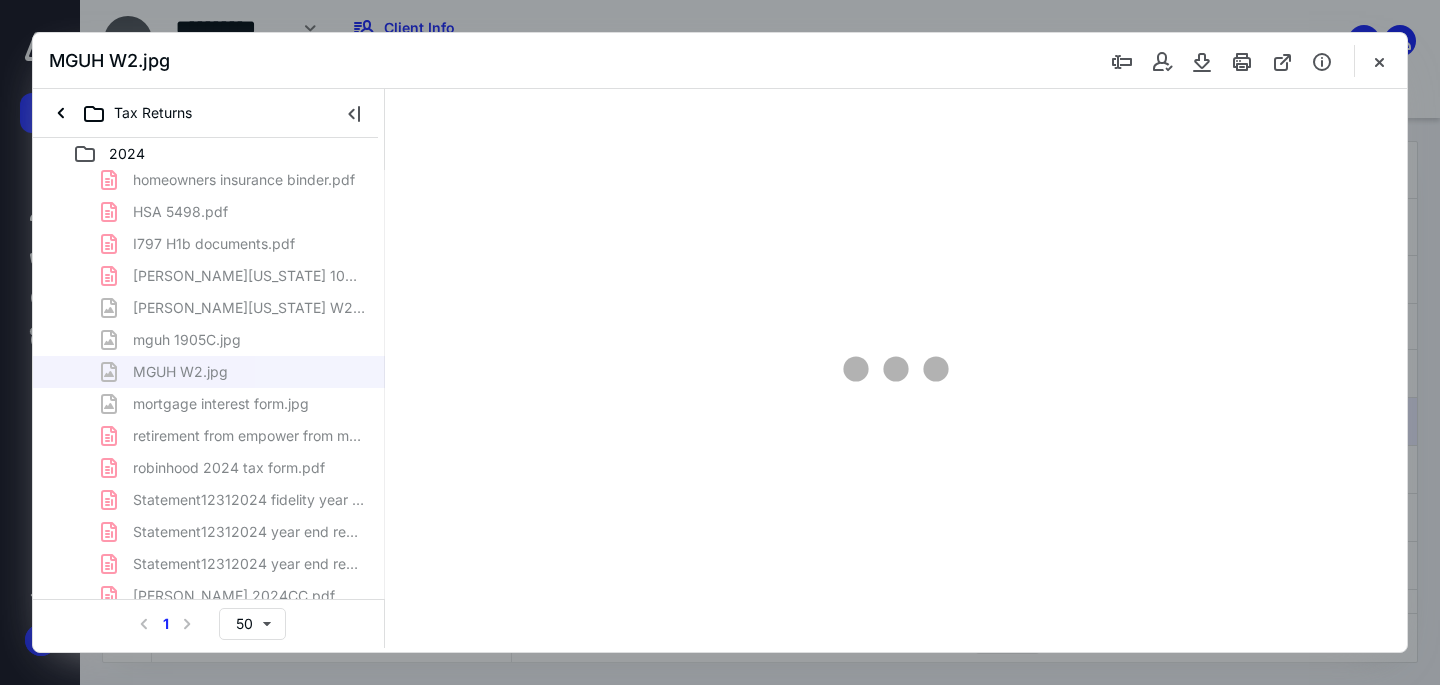 scroll, scrollTop: 500, scrollLeft: 0, axis: vertical 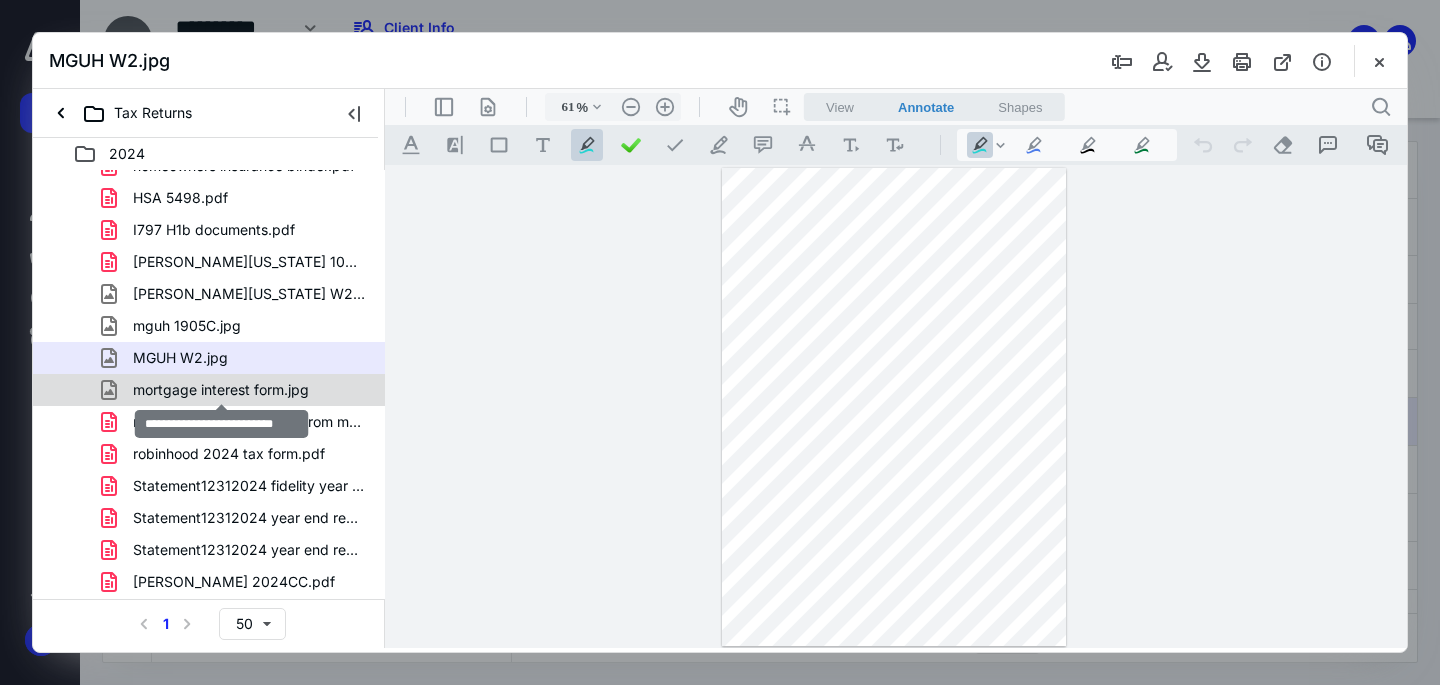click on "mortgage interest form.jpg" at bounding box center [221, 390] 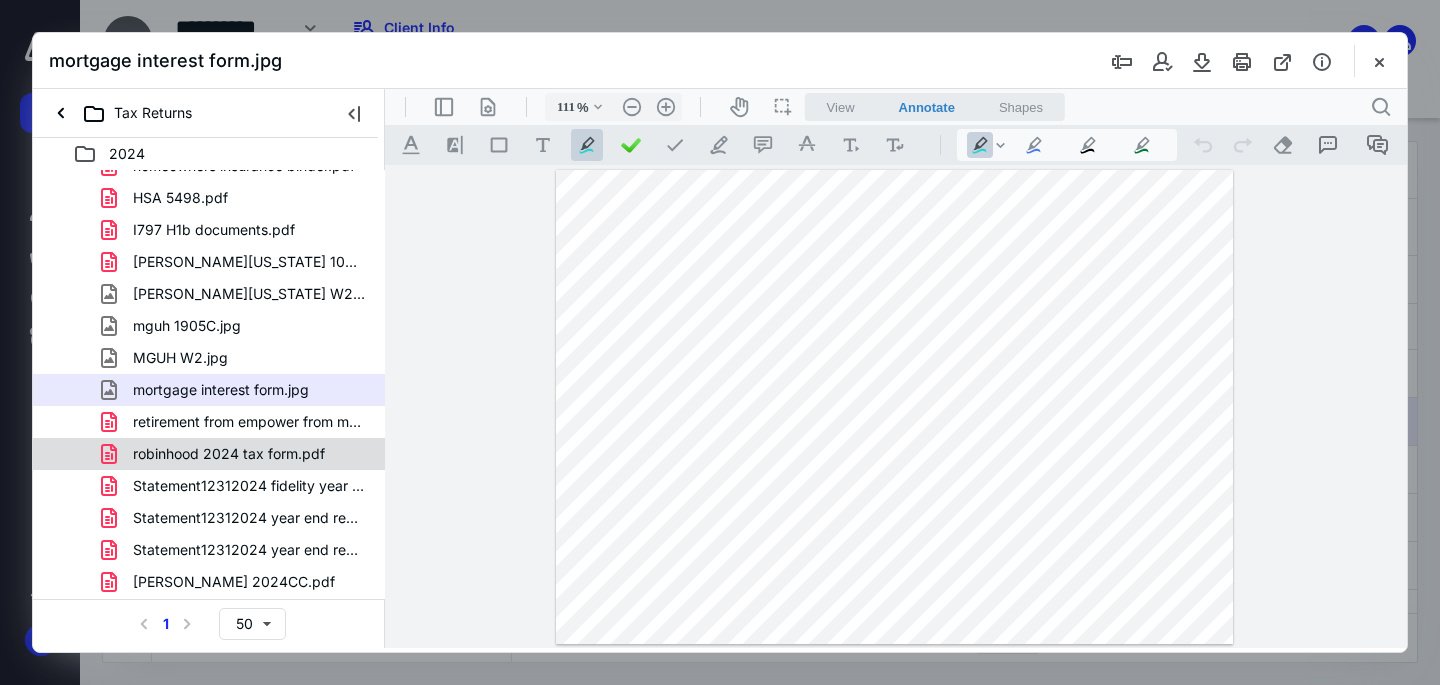 click on "robinhood 2024 tax form.pdf" at bounding box center (209, 454) 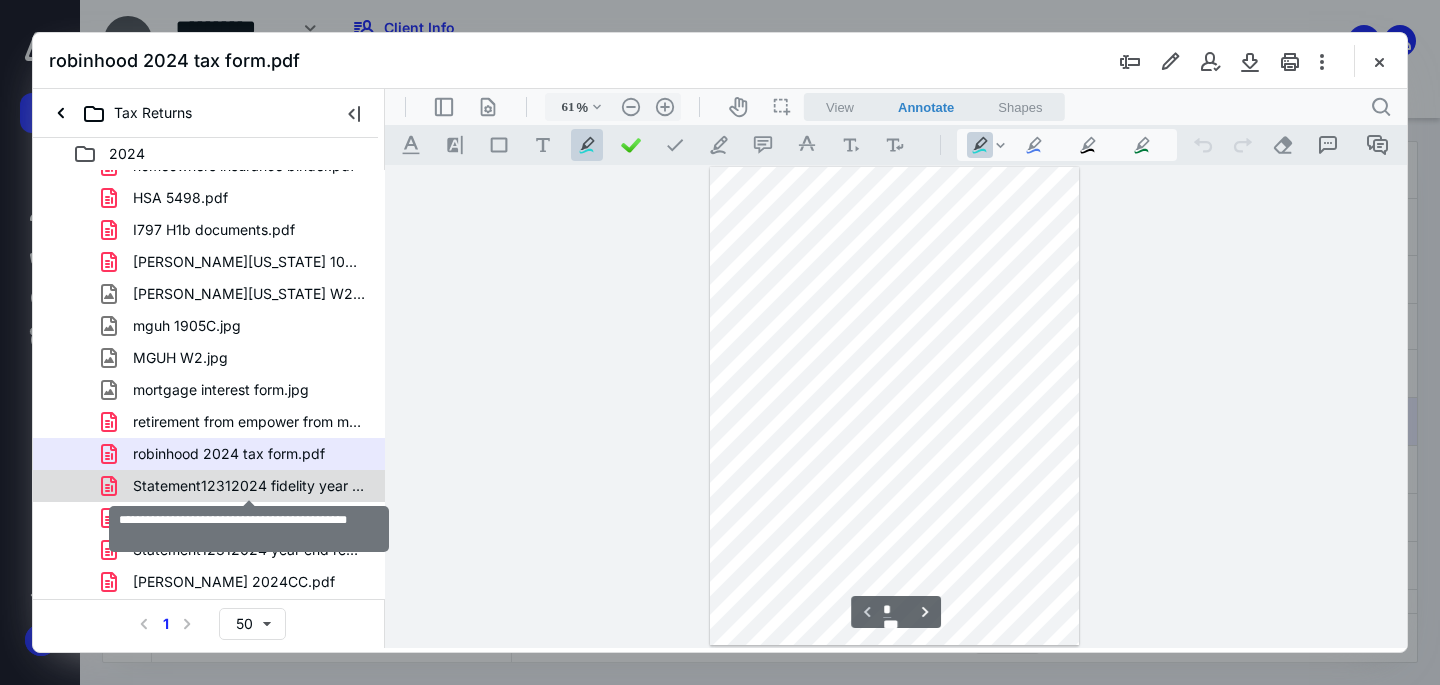 click on "Statement12312024 fidelity year end report.pdf" at bounding box center (249, 486) 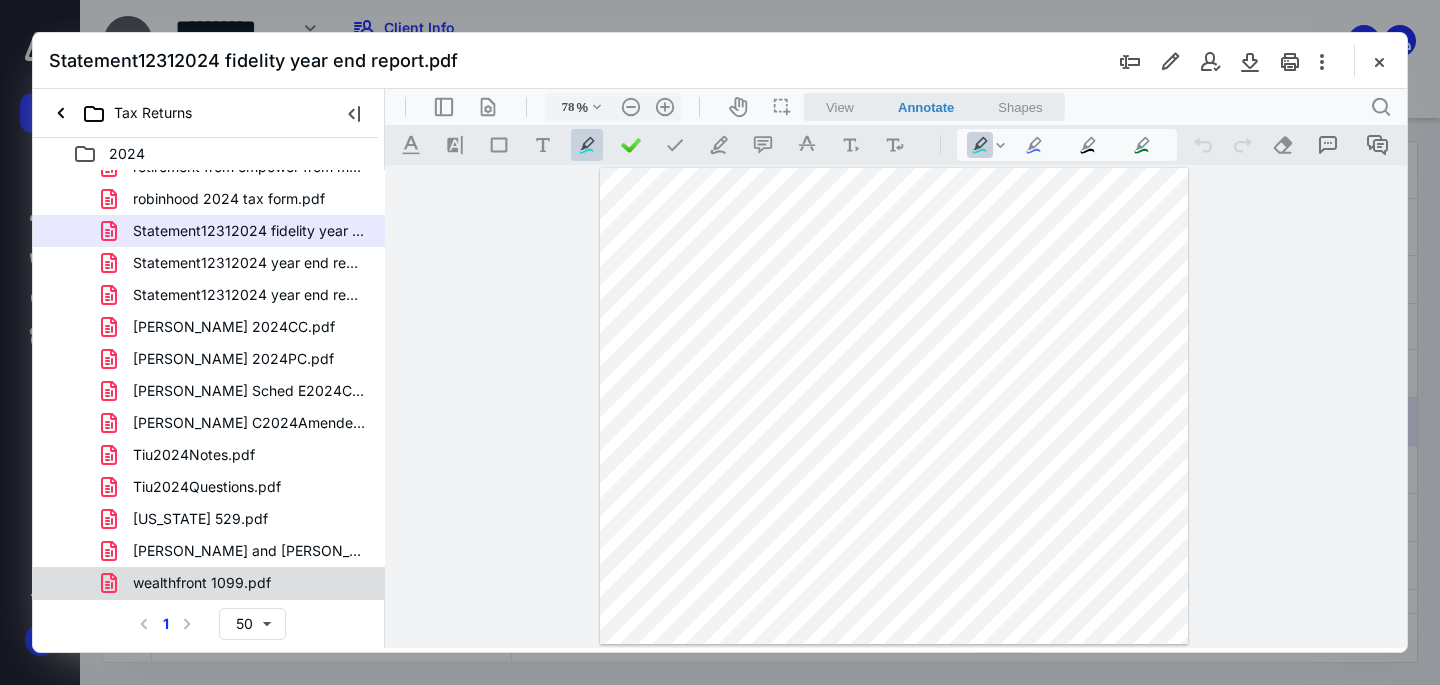 scroll, scrollTop: 755, scrollLeft: 0, axis: vertical 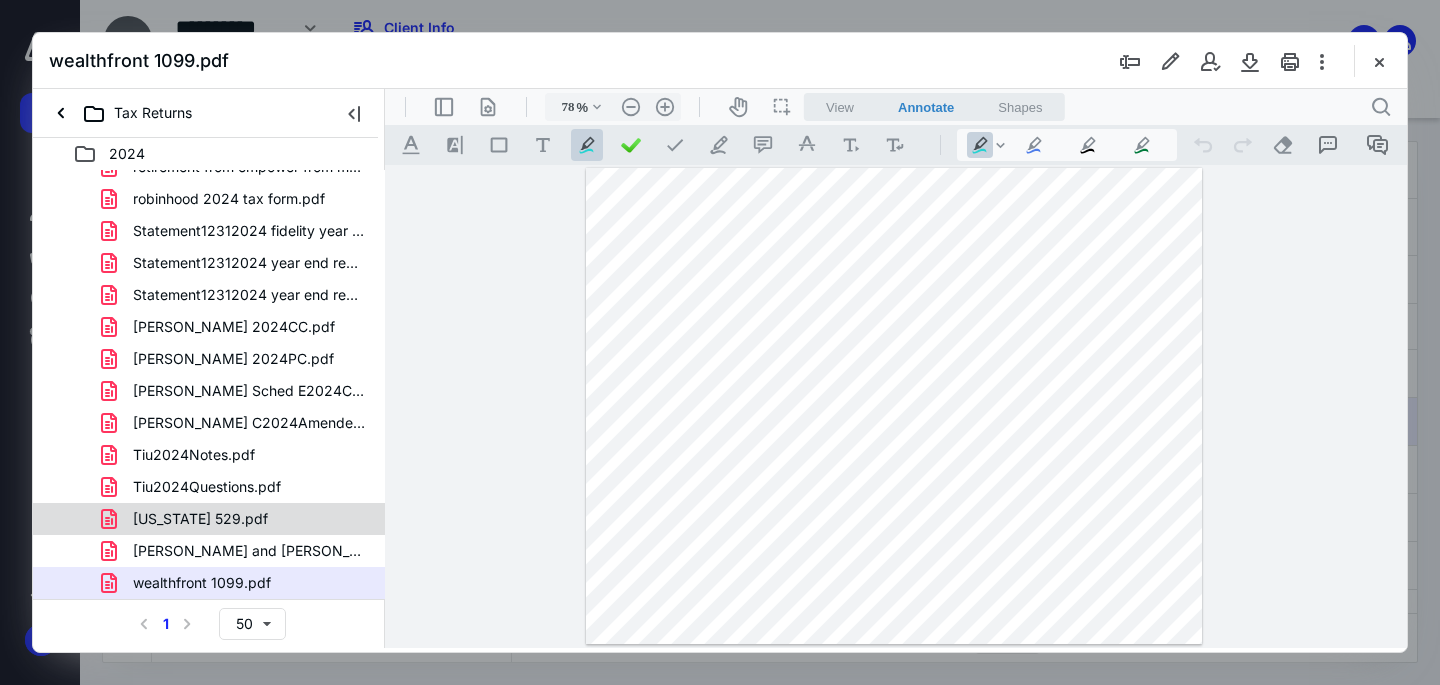 click on "[US_STATE] 529.pdf" at bounding box center [237, 519] 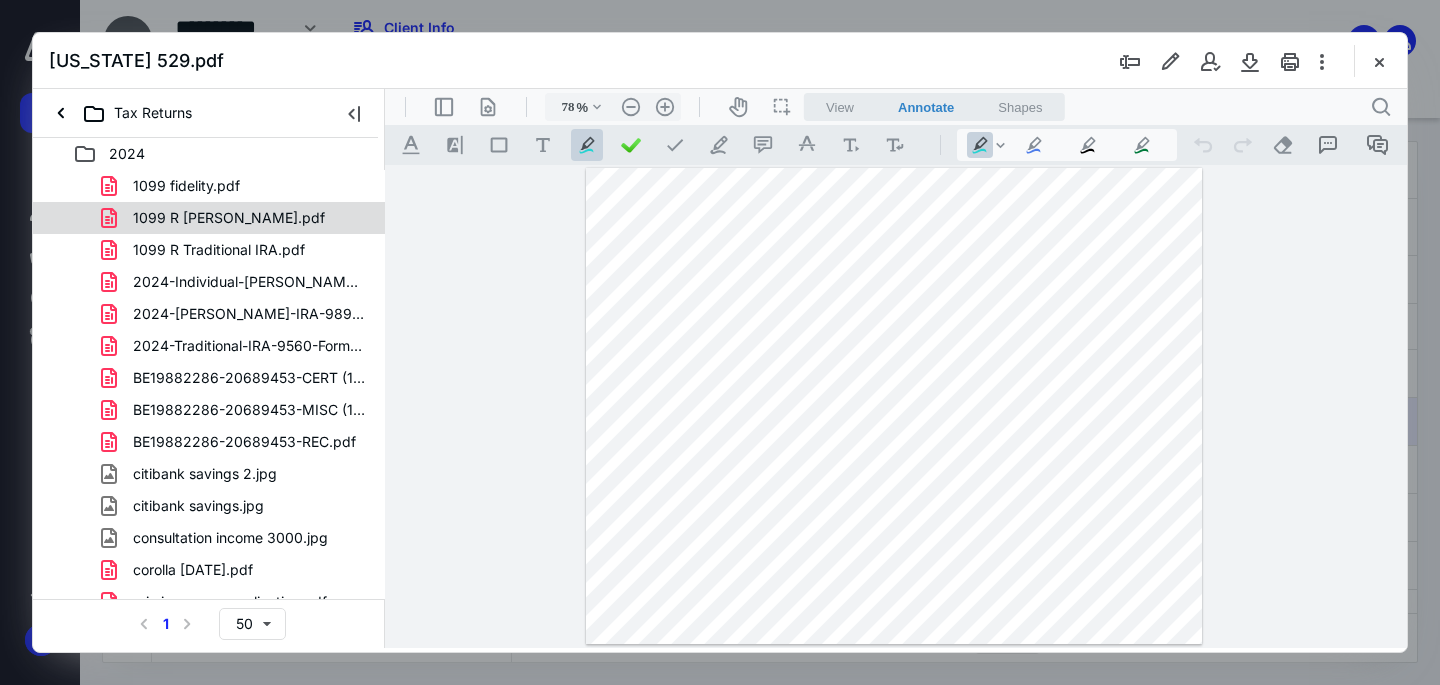 scroll, scrollTop: 0, scrollLeft: 0, axis: both 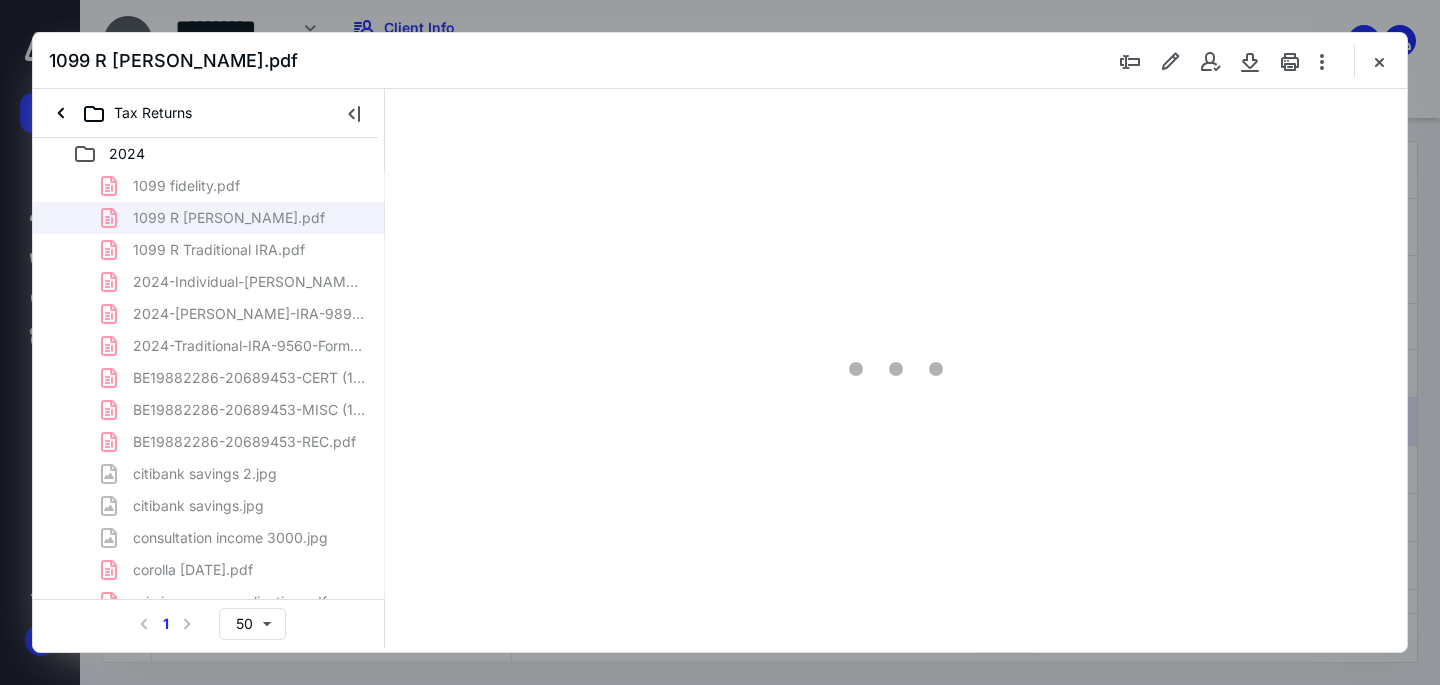 type on "61" 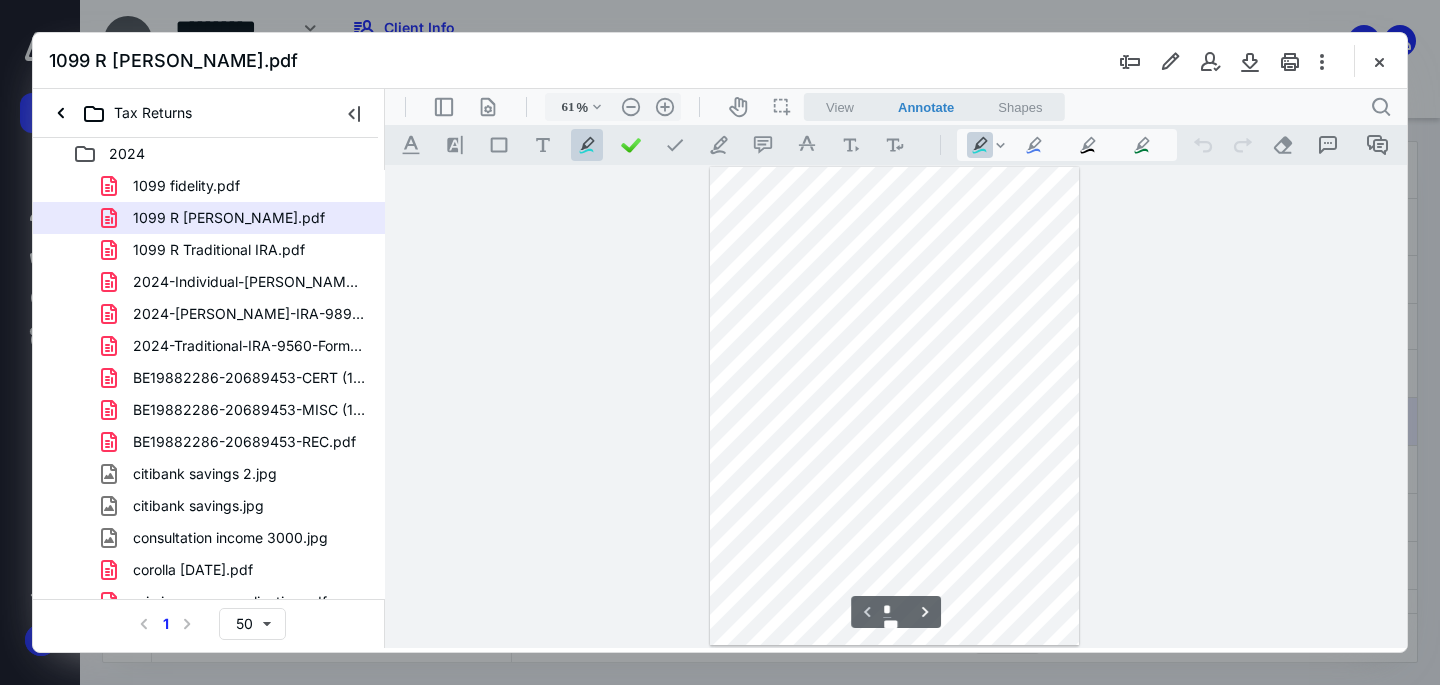 type on "*" 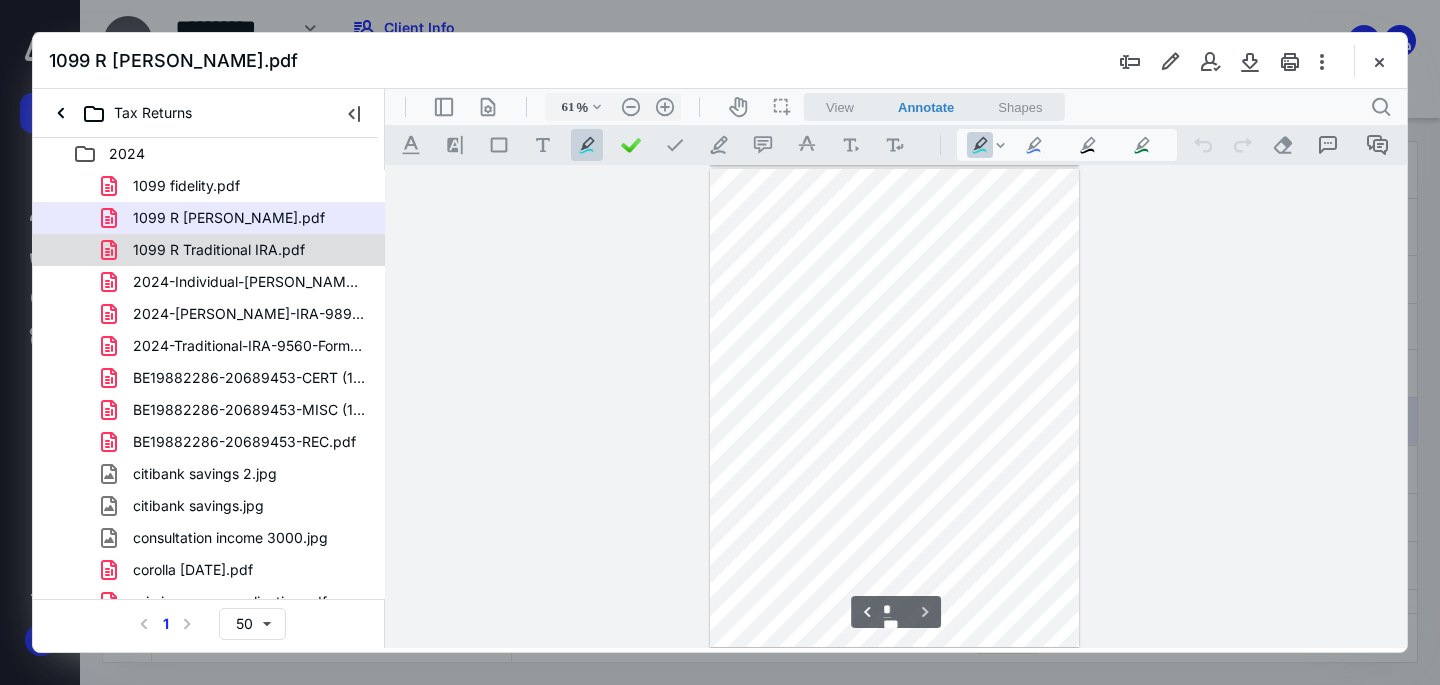 click on "1099 R Traditional IRA.pdf" at bounding box center (237, 250) 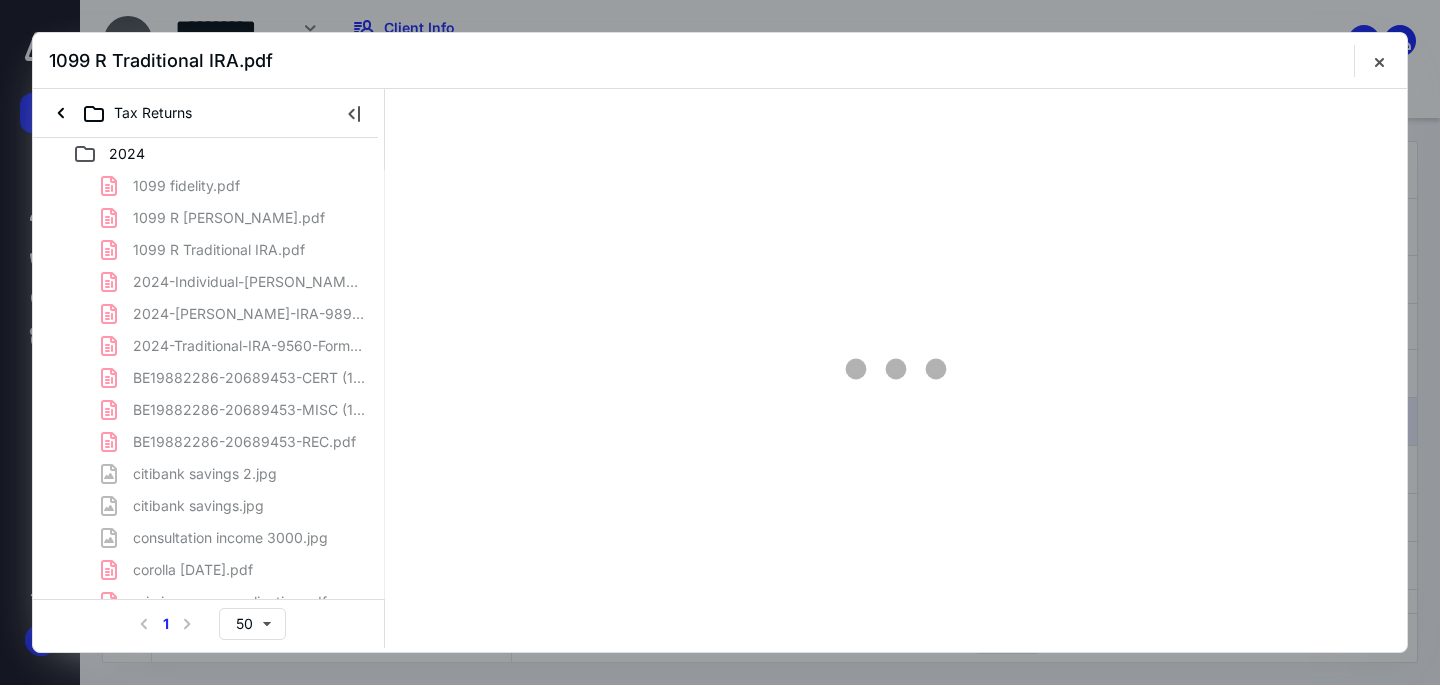 scroll, scrollTop: 0, scrollLeft: 0, axis: both 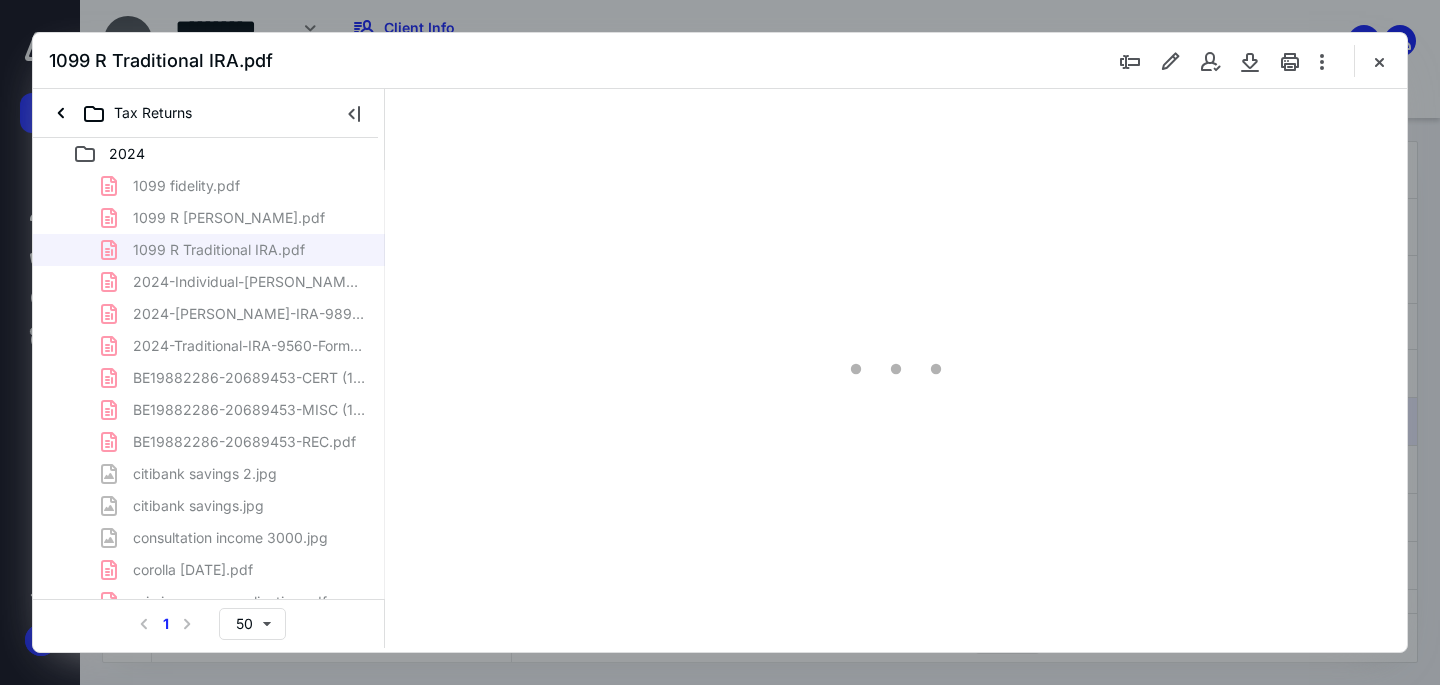 type on "61" 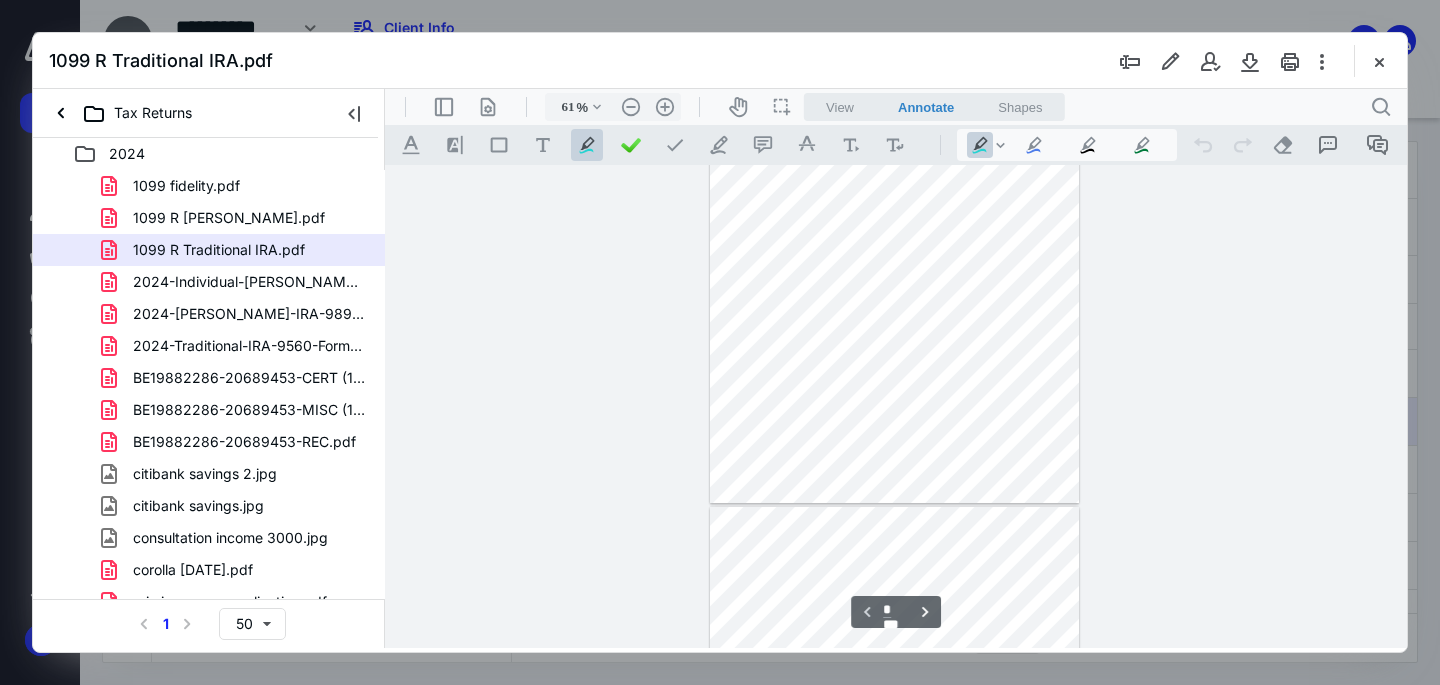 type on "*" 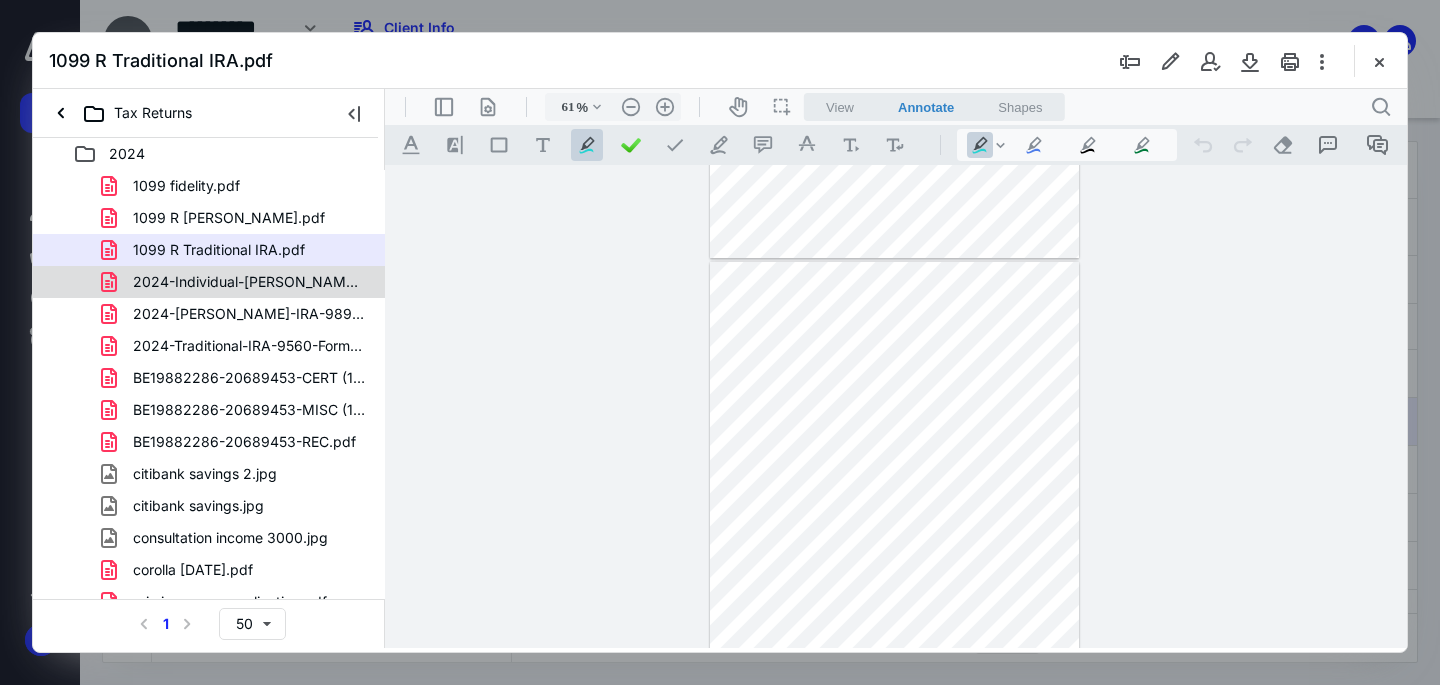click on "2024-Individual-[PERSON_NAME]-6124-Consolidated-Form-1099.pdf" at bounding box center [249, 282] 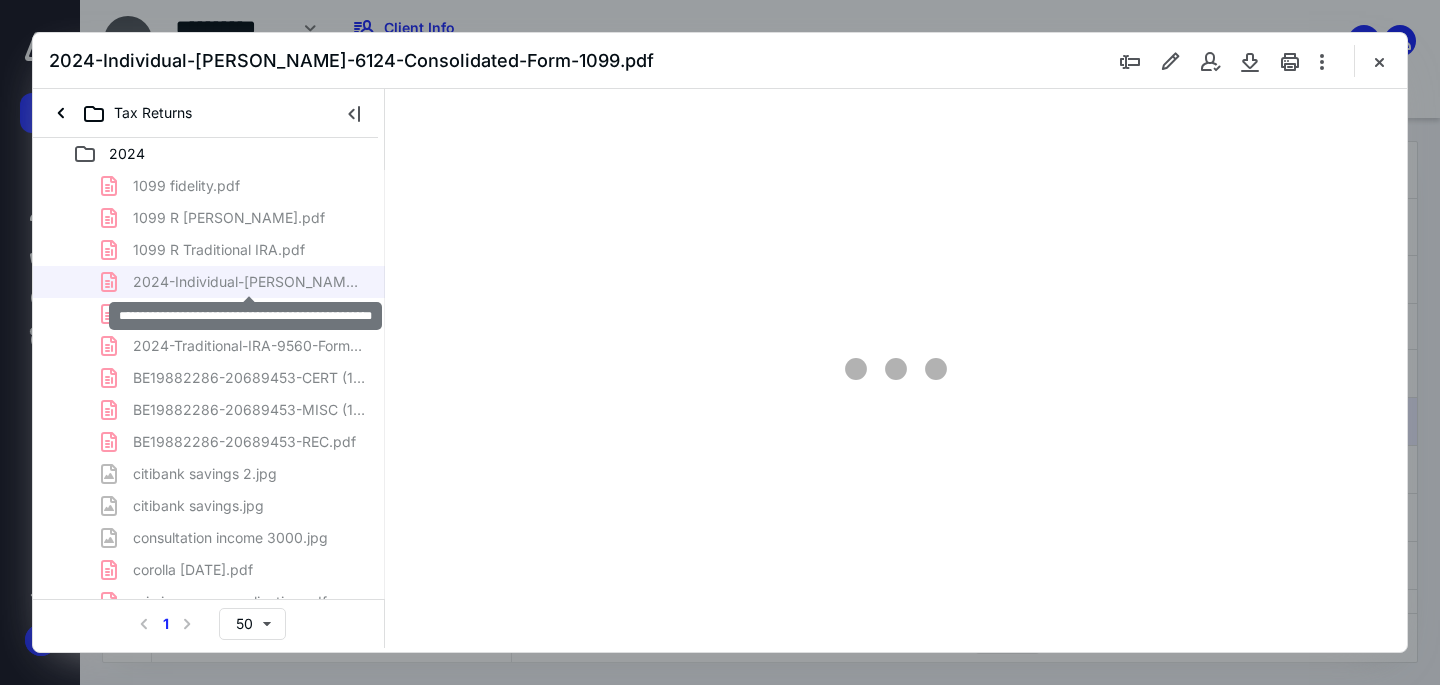 scroll, scrollTop: 0, scrollLeft: 0, axis: both 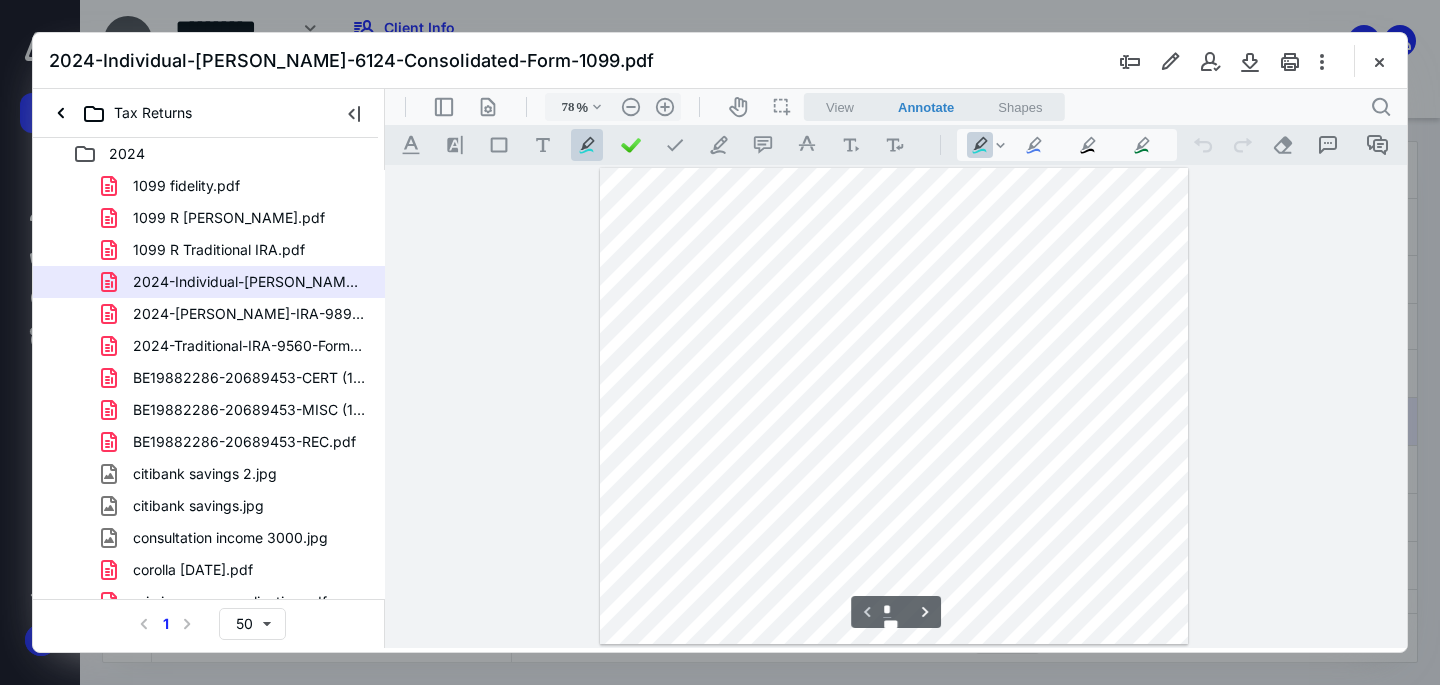 click on "2024-[PERSON_NAME]-IRA-9897-Form-1099-R-&-Instructions.pdf" at bounding box center [209, 314] 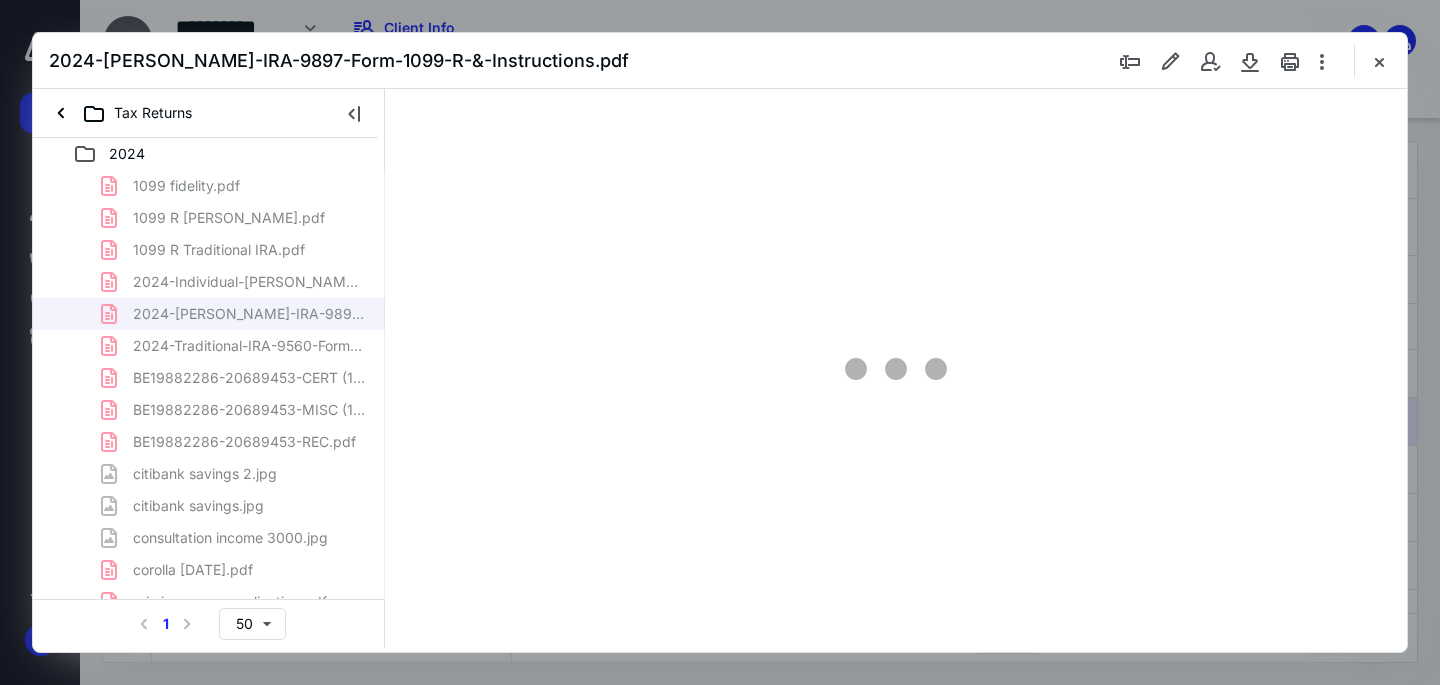 type on "61" 